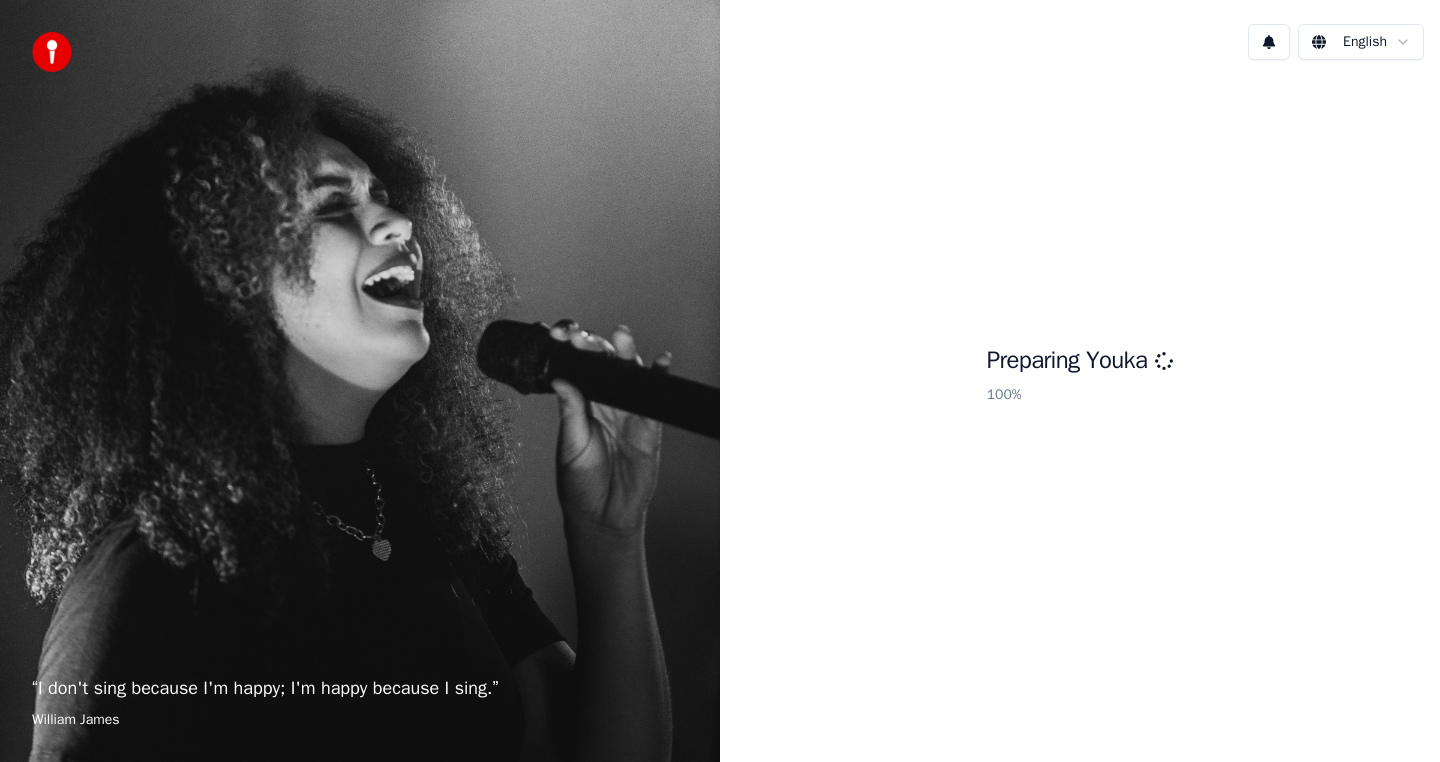 scroll, scrollTop: 0, scrollLeft: 0, axis: both 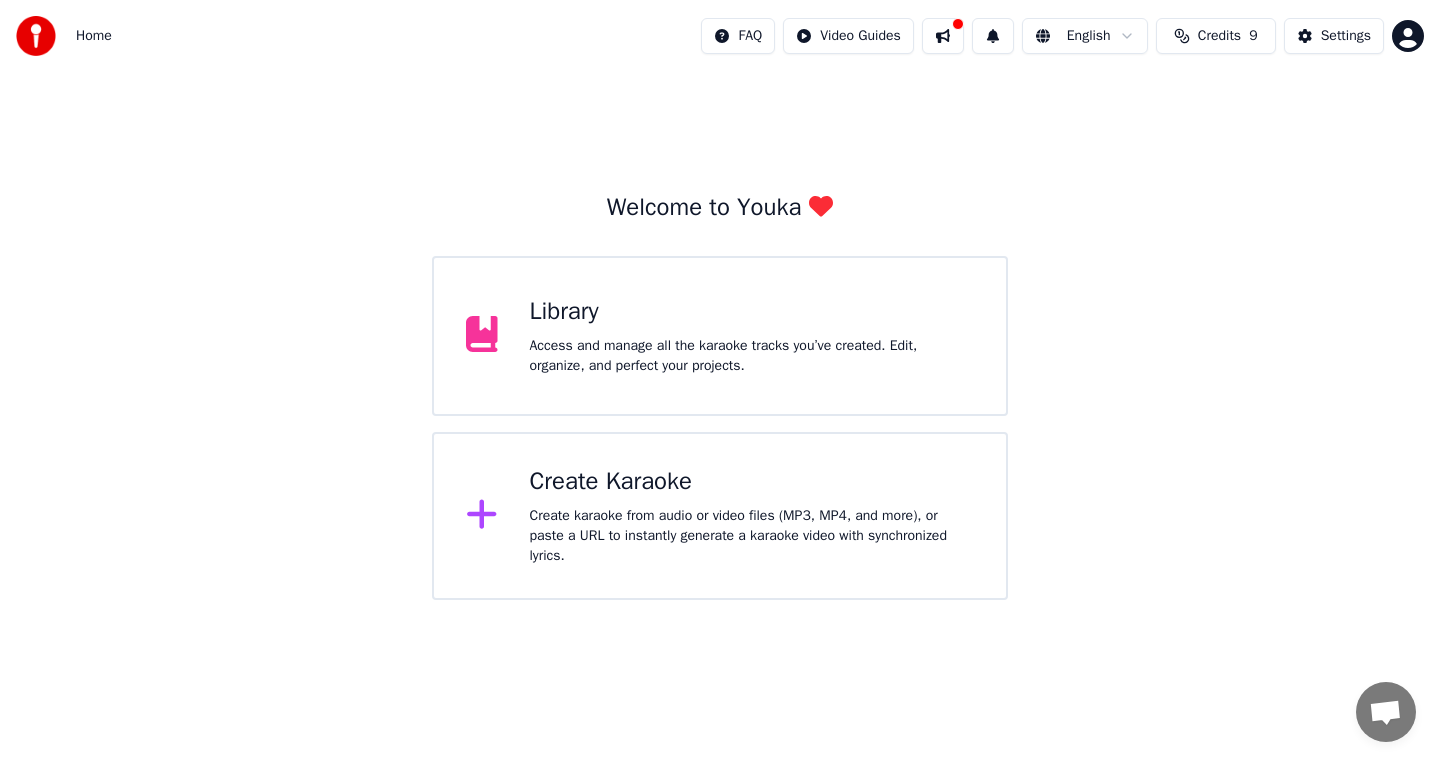 click on "Create Karaoke" at bounding box center [752, 482] 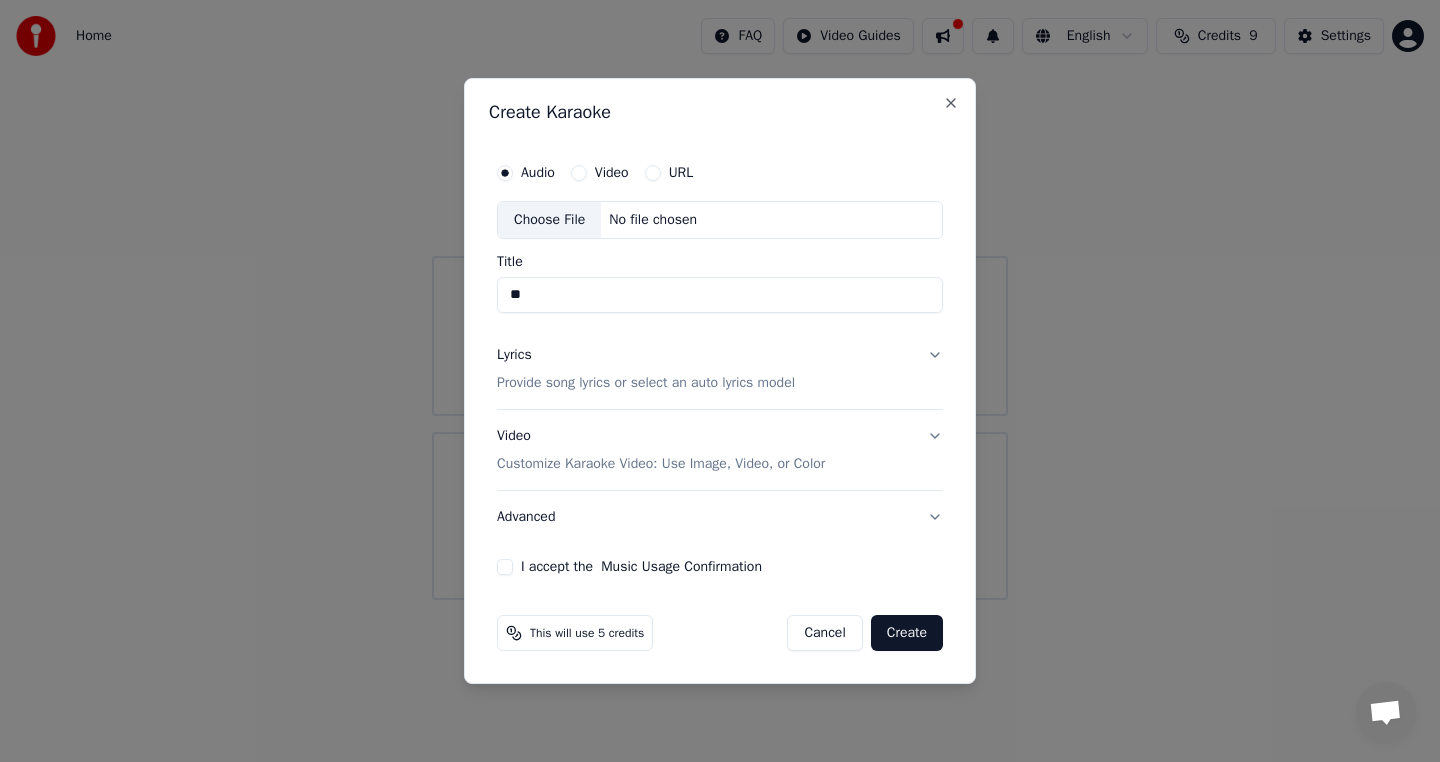 type on "*" 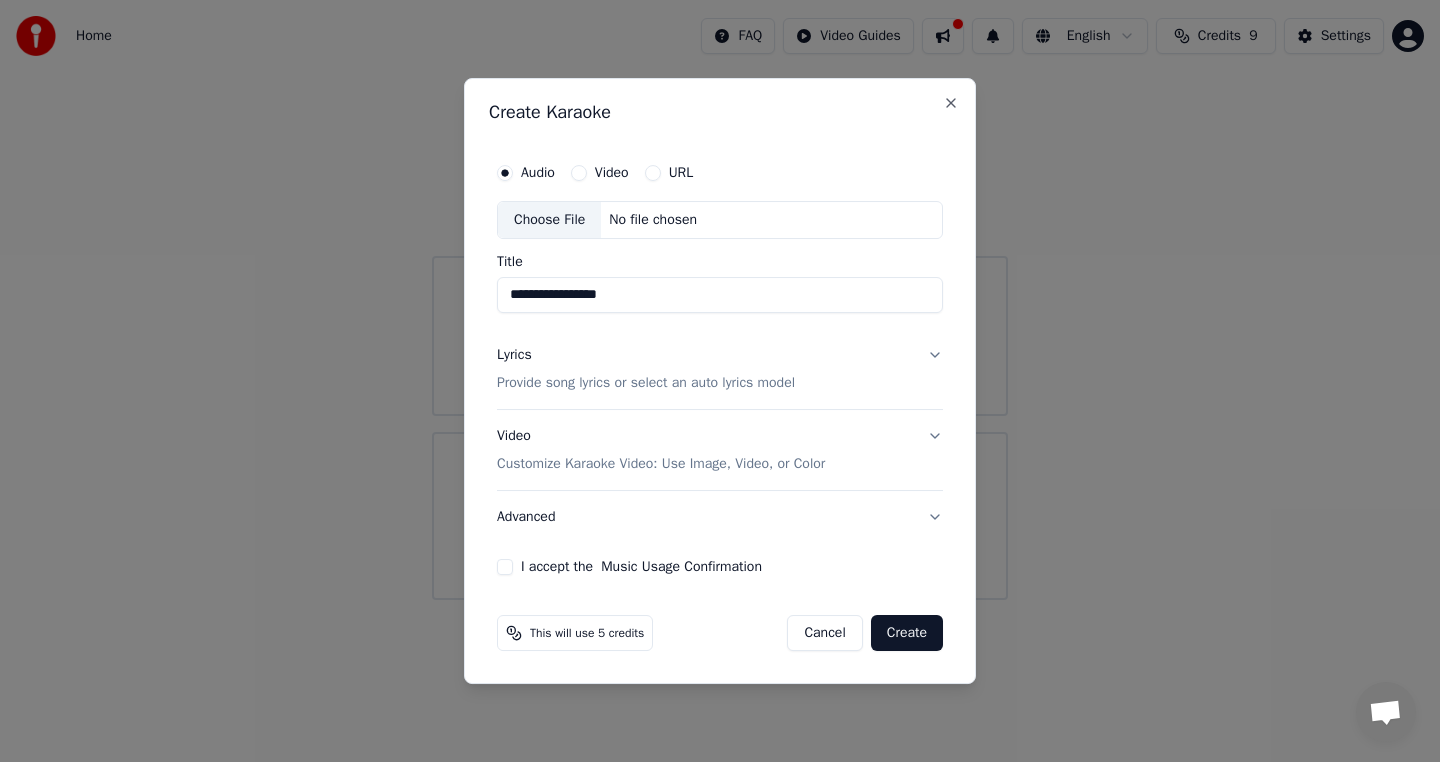 click on "No file chosen" at bounding box center (653, 220) 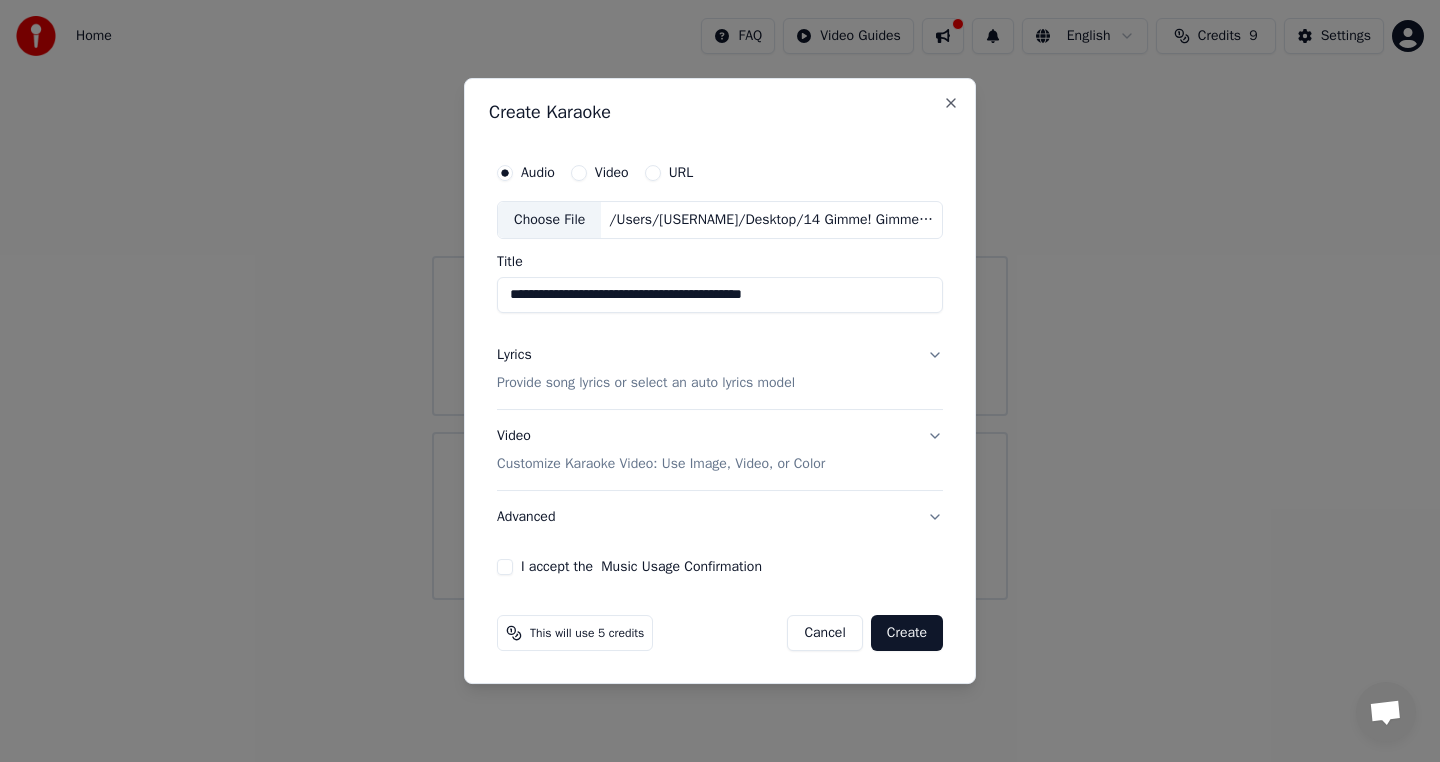 click on "I accept the   Music Usage Confirmation" at bounding box center [505, 567] 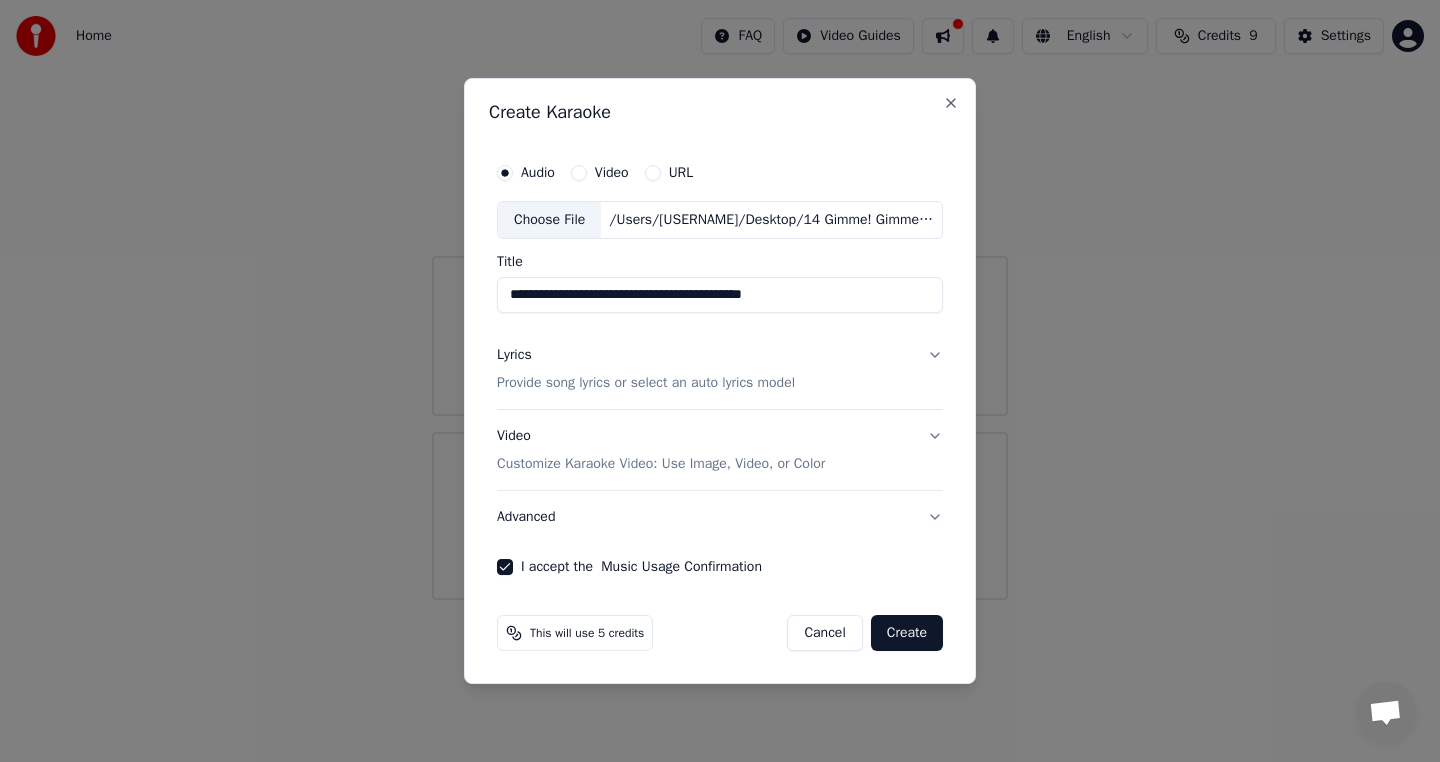 click on "Create" at bounding box center [907, 633] 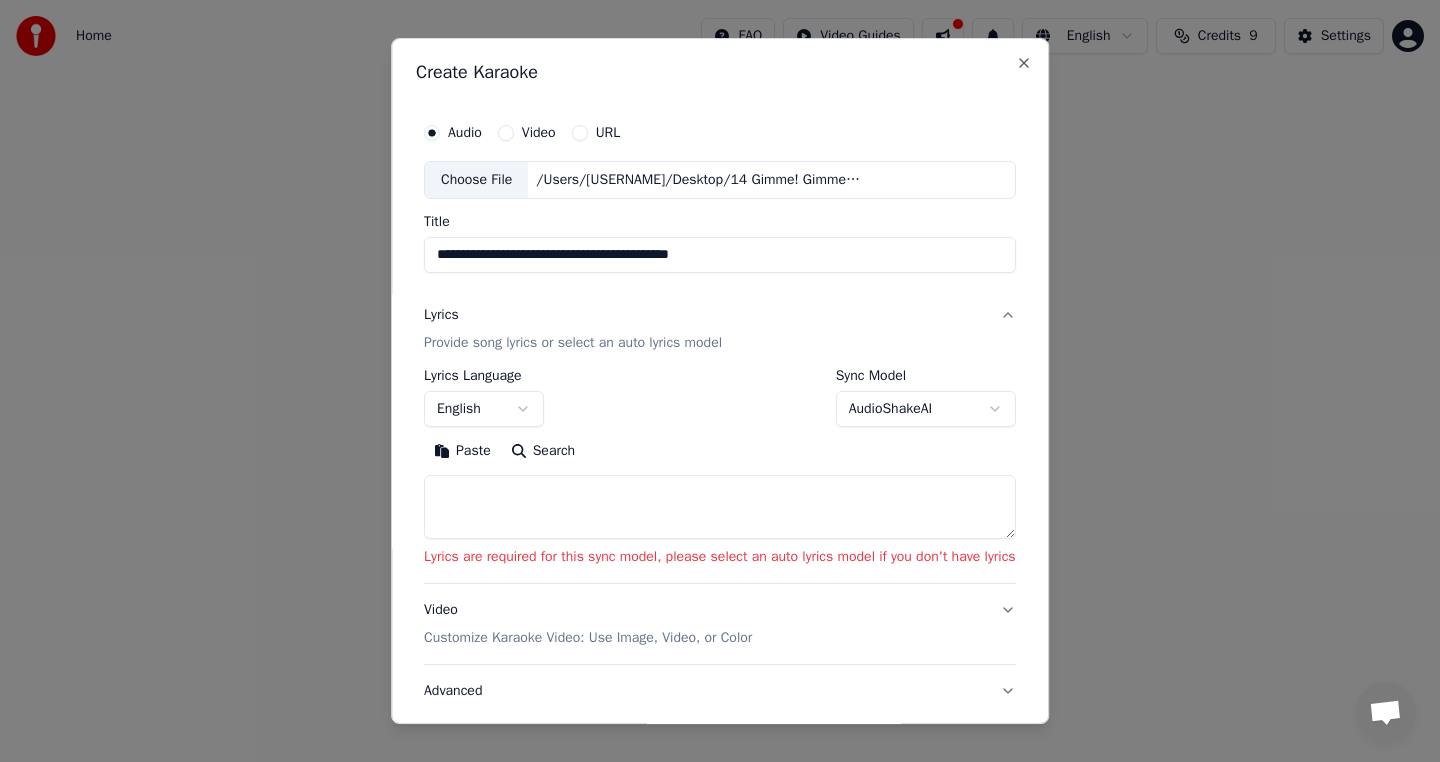 click at bounding box center (720, 507) 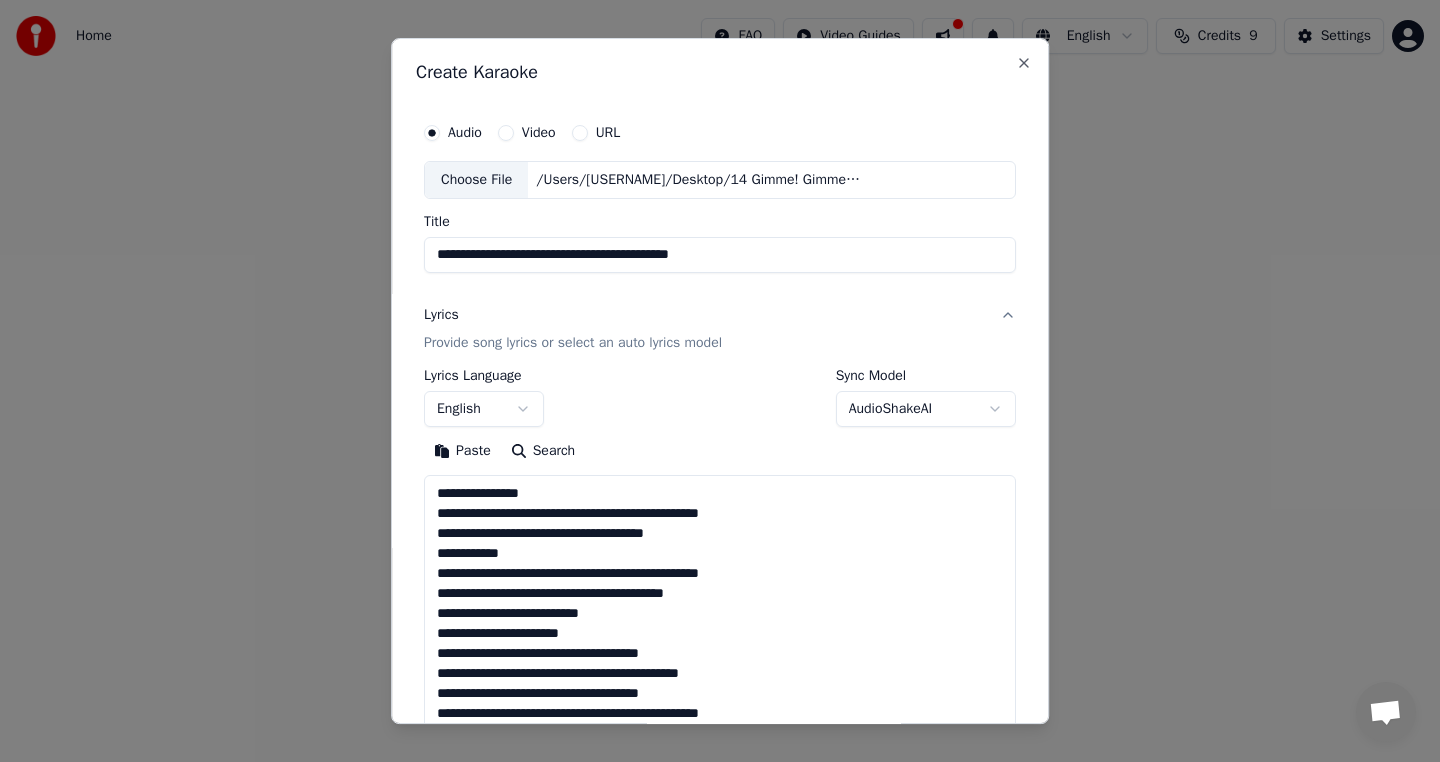 scroll, scrollTop: 684, scrollLeft: 0, axis: vertical 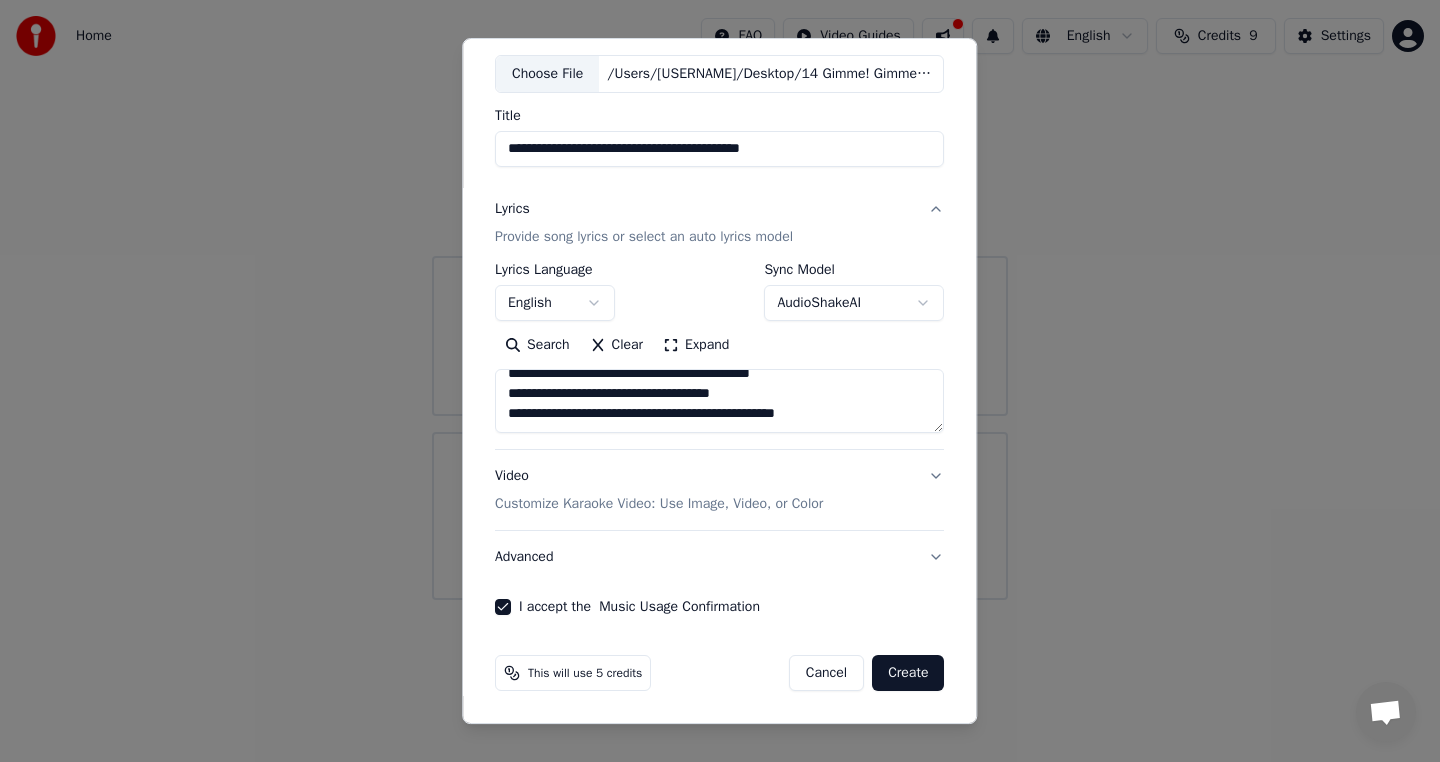 type on "**********" 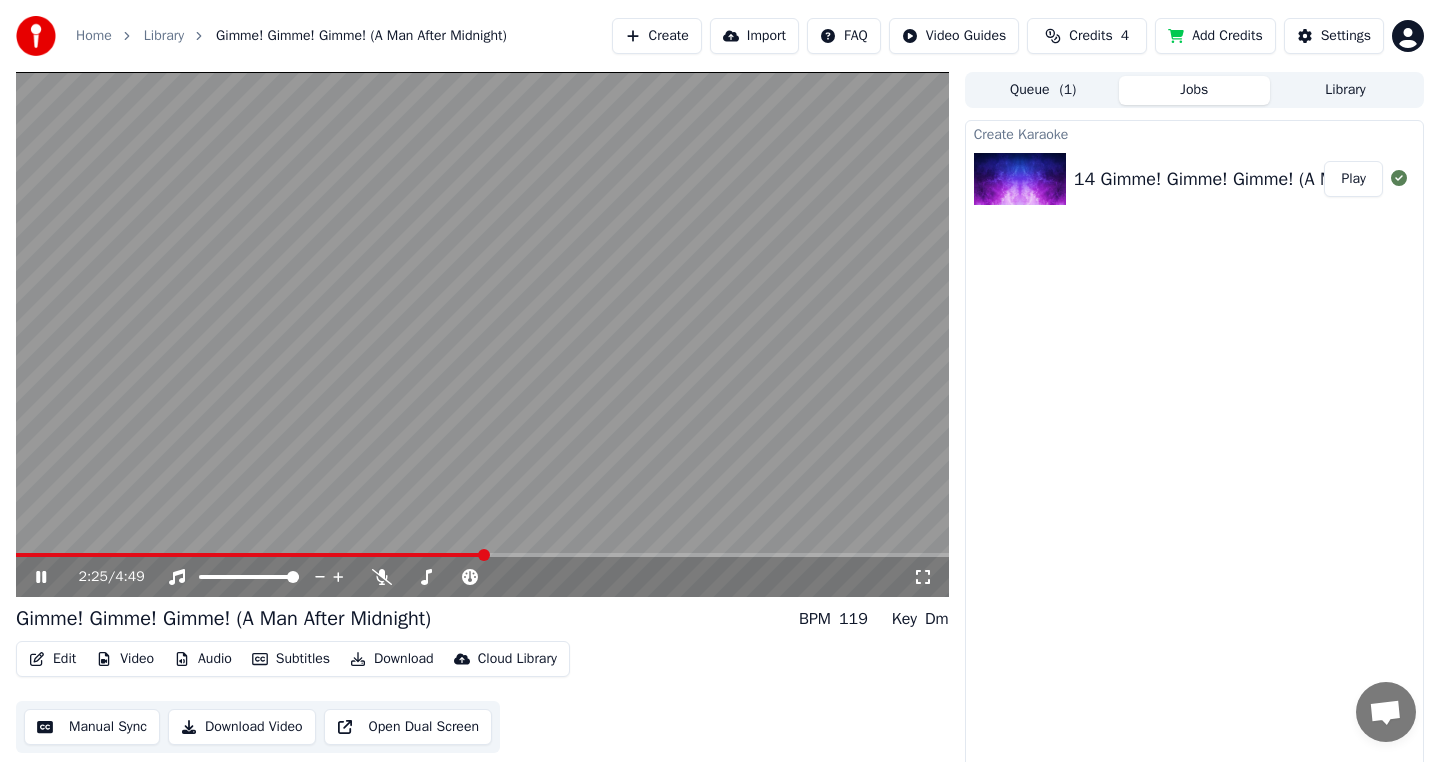 click on "Import" at bounding box center (754, 36) 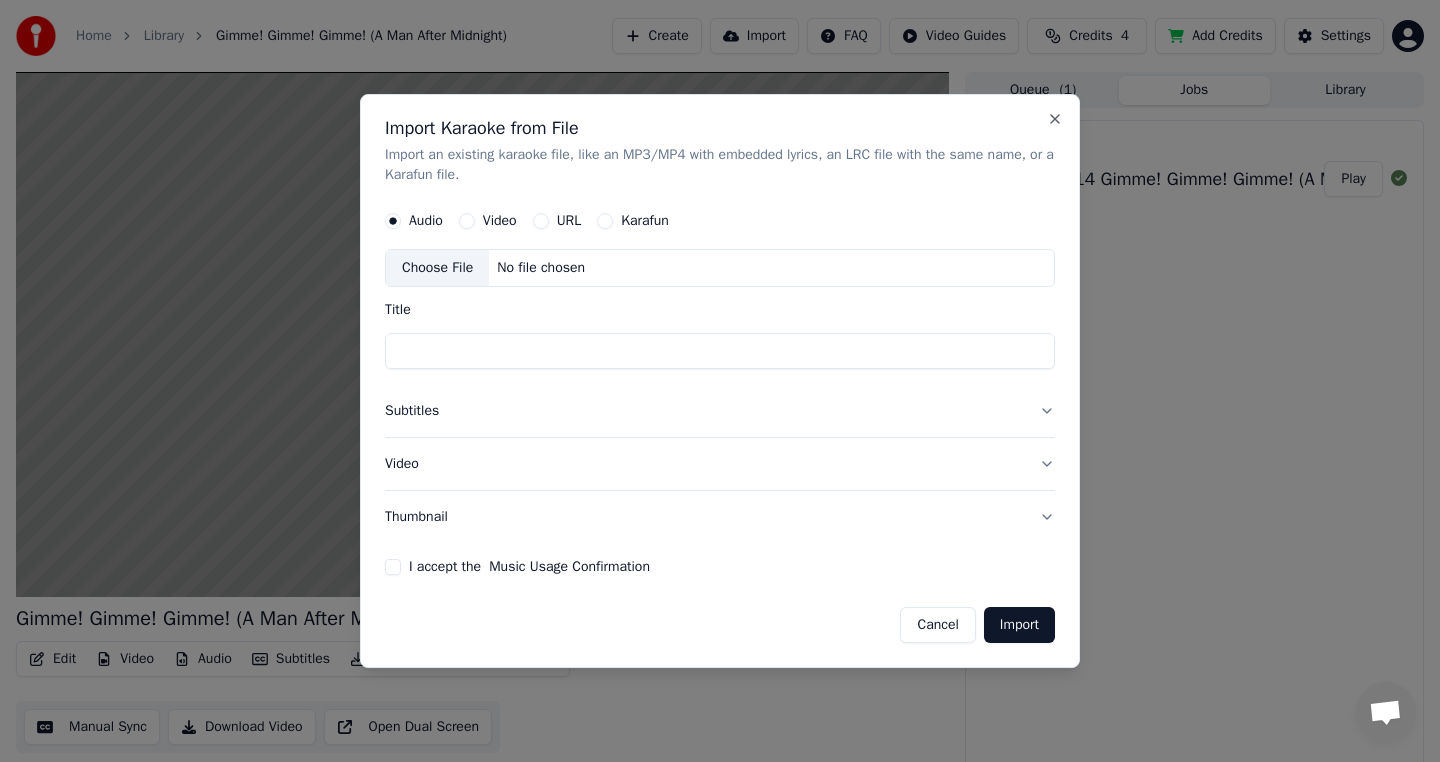 click on "Title" at bounding box center [720, 351] 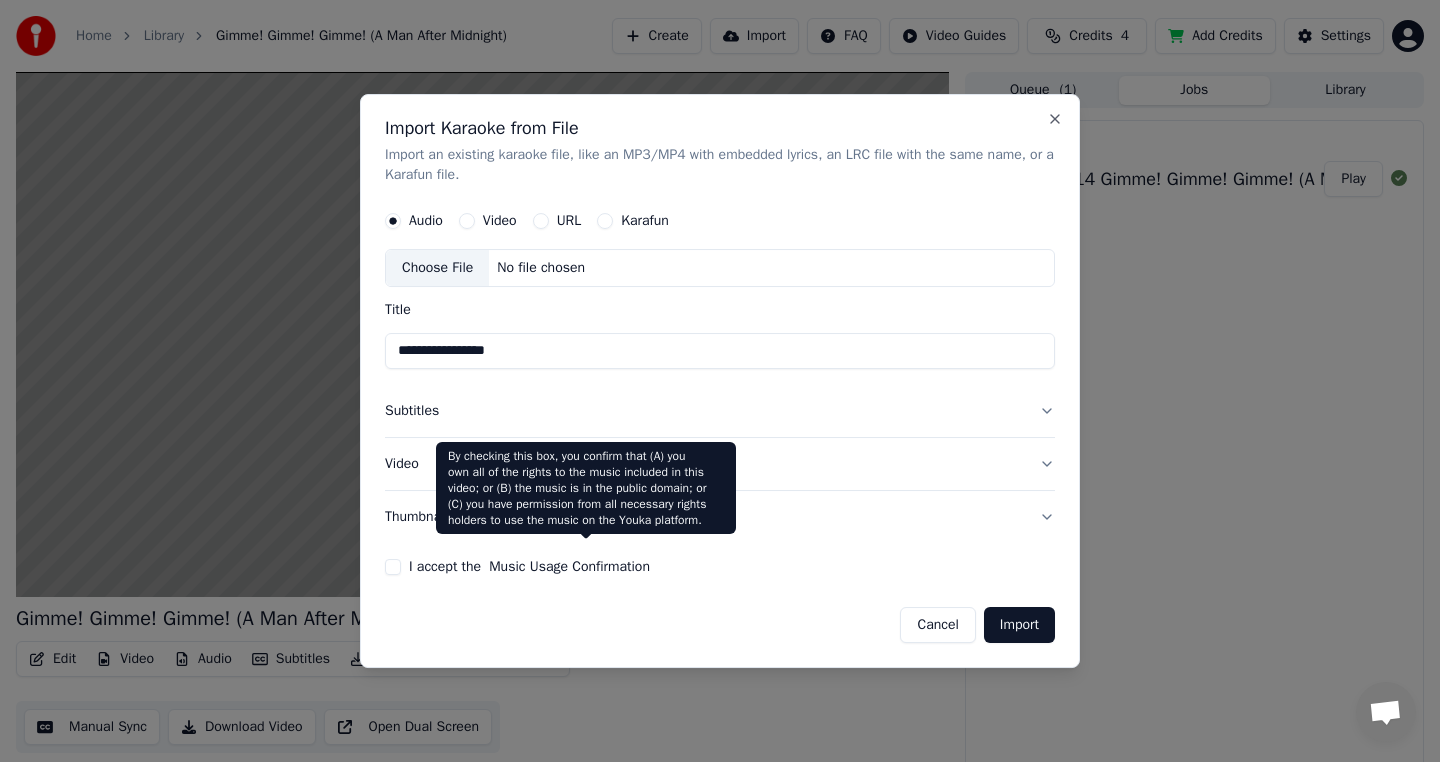 type on "**********" 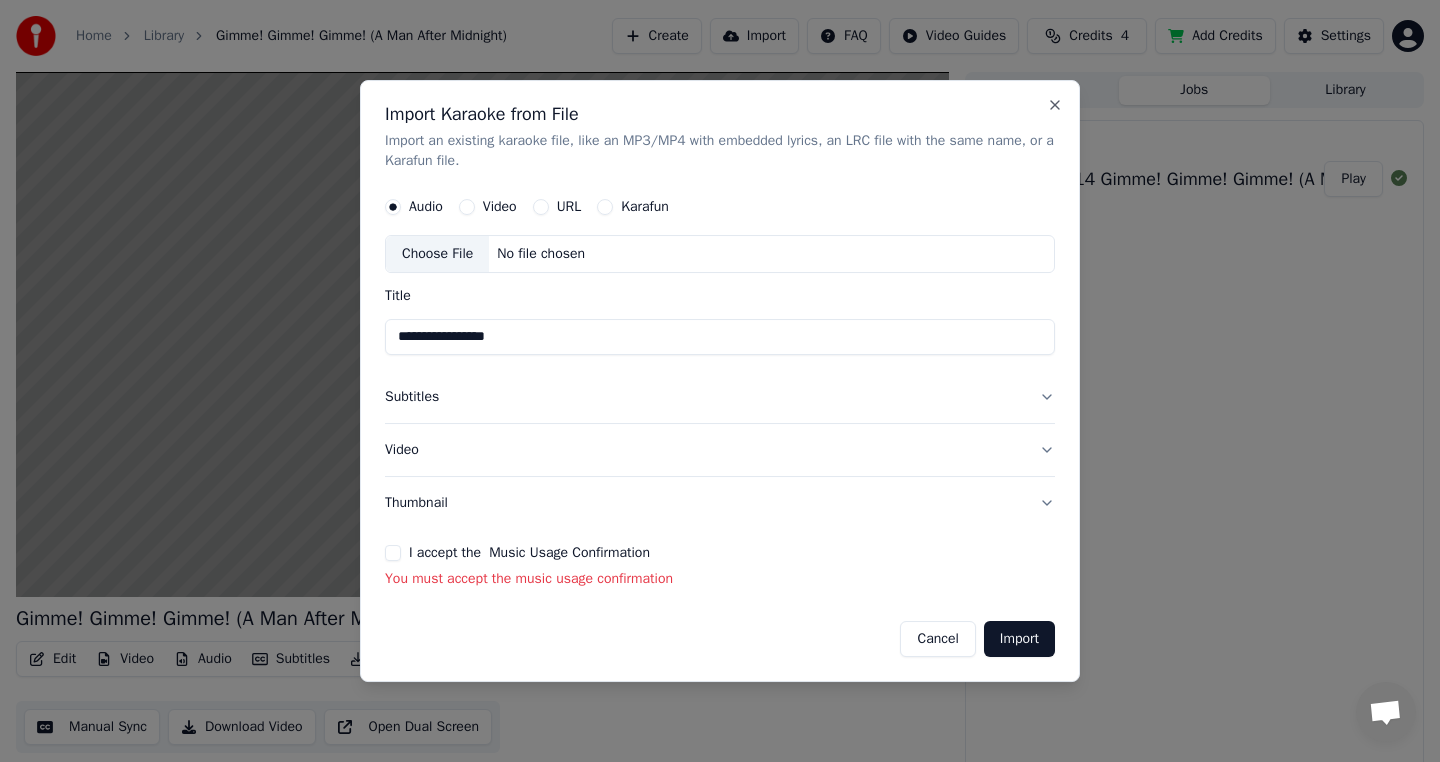 click on "I accept the   Music Usage Confirmation" at bounding box center (393, 553) 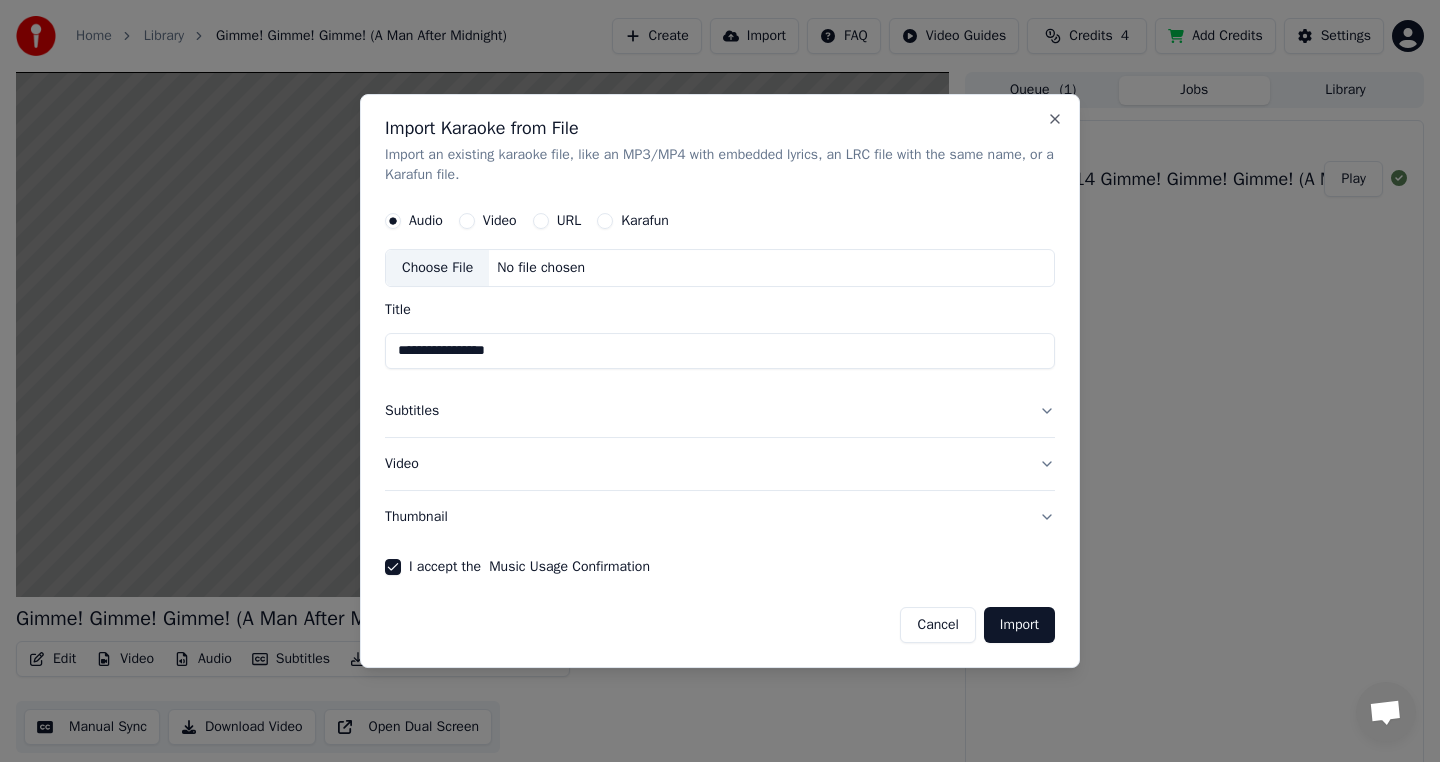 click on "Import" at bounding box center [1019, 625] 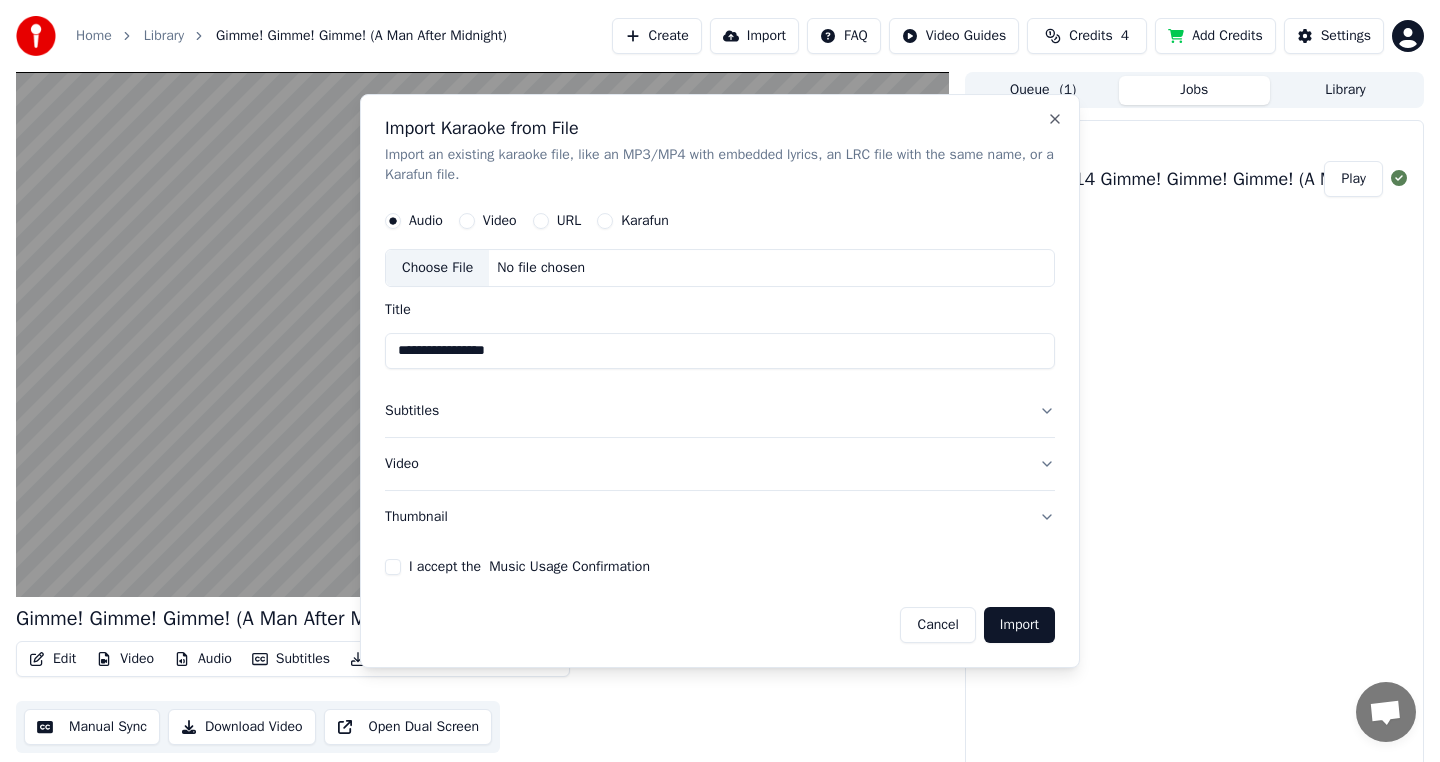 type 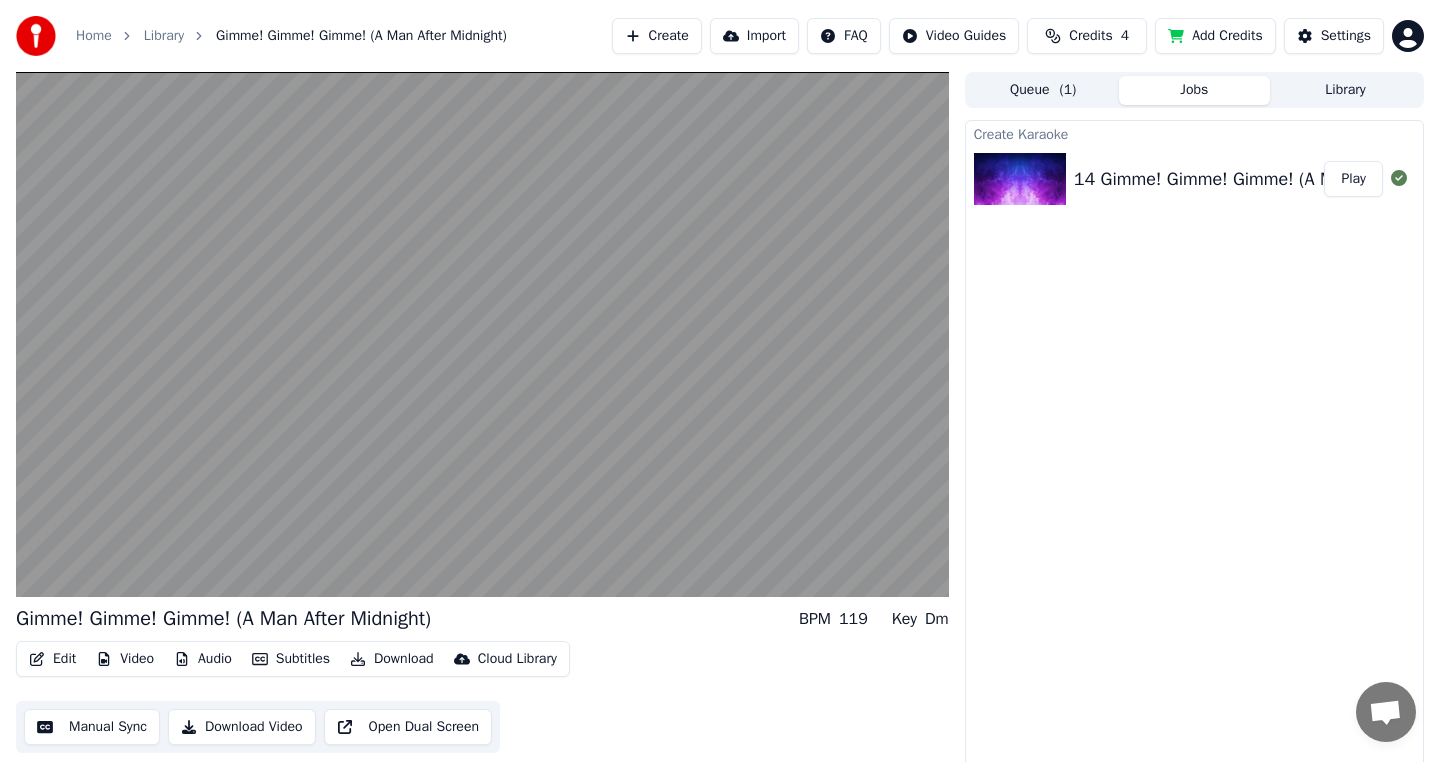 click on "14 Gimme! Gimme! Gimme! (A Man After Midnight)" at bounding box center [1274, 179] 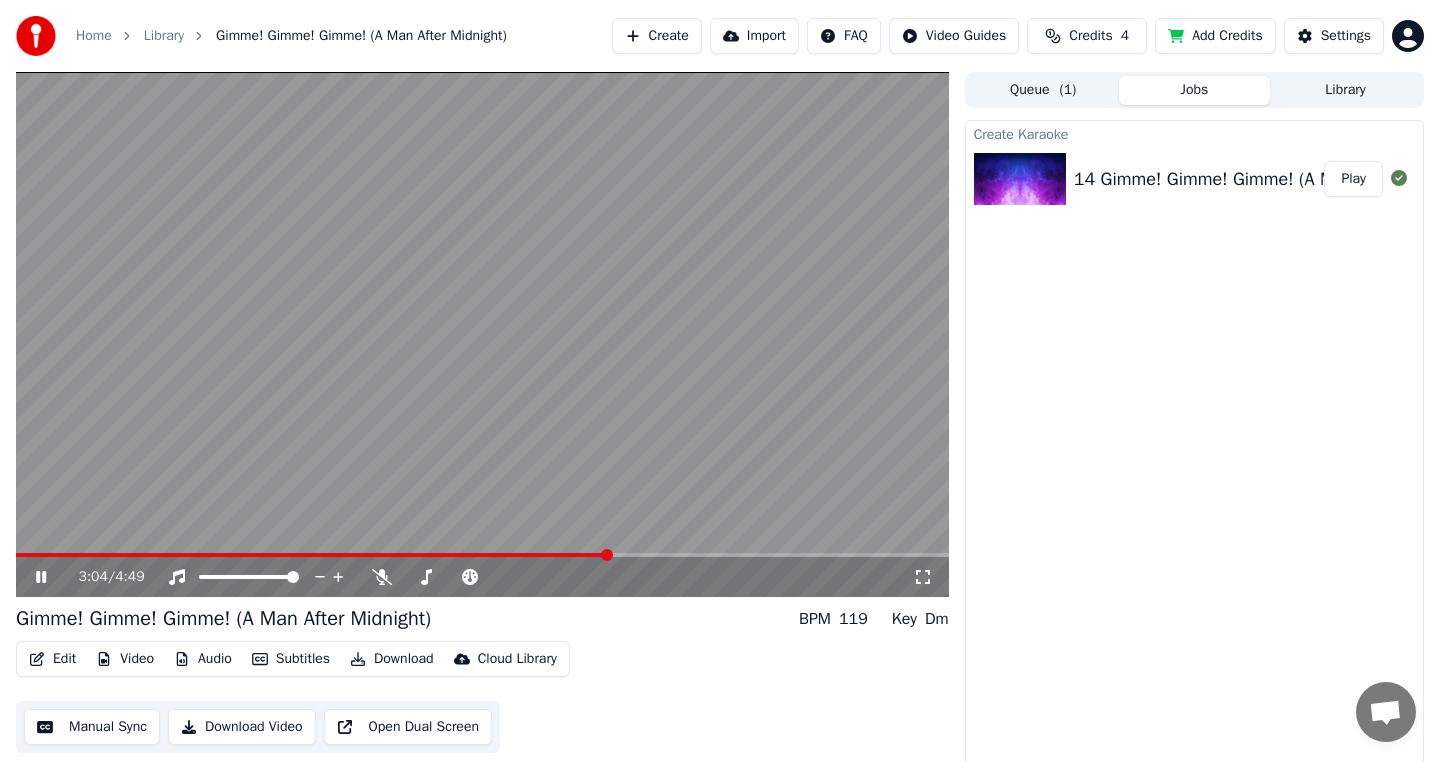 click on "Download" at bounding box center (392, 659) 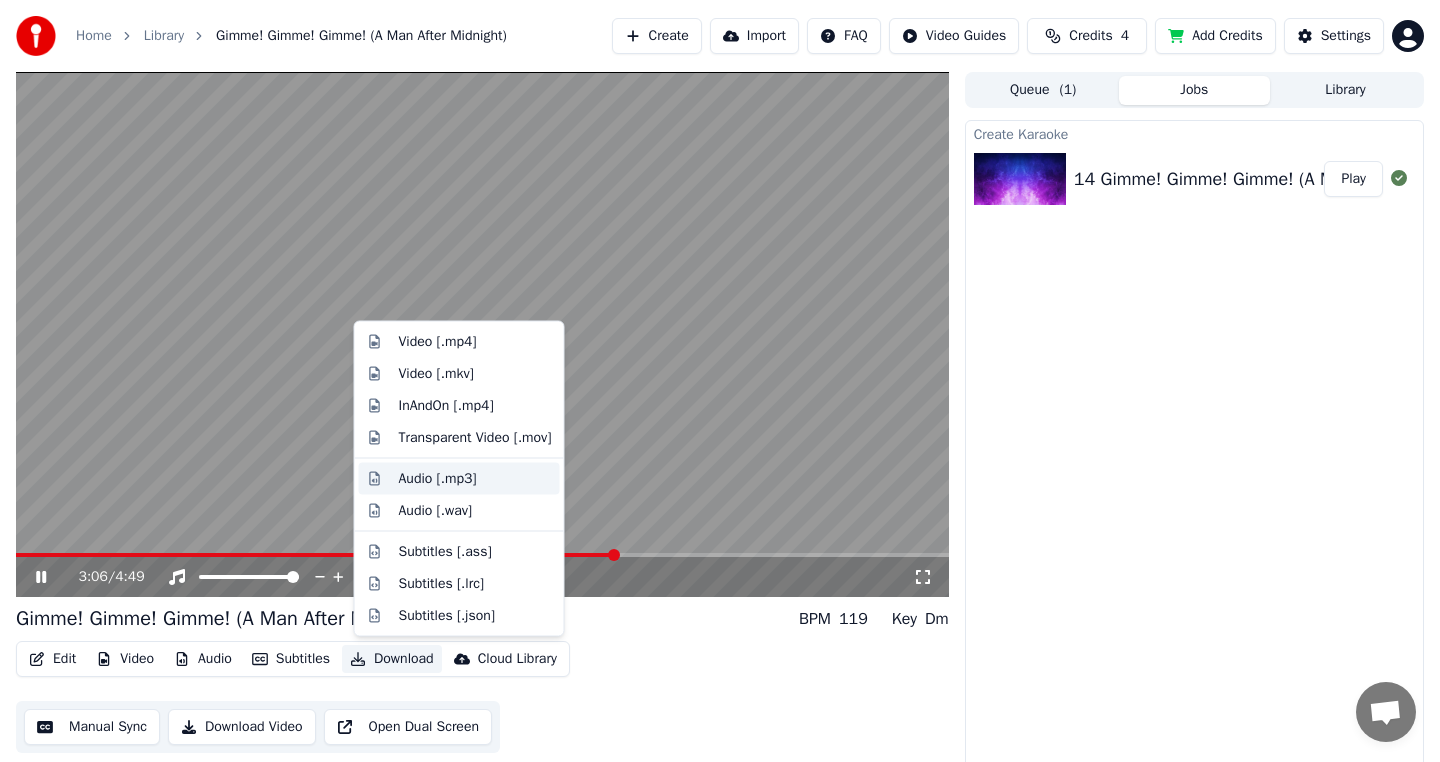click on "Audio [.mp3]" at bounding box center [438, 478] 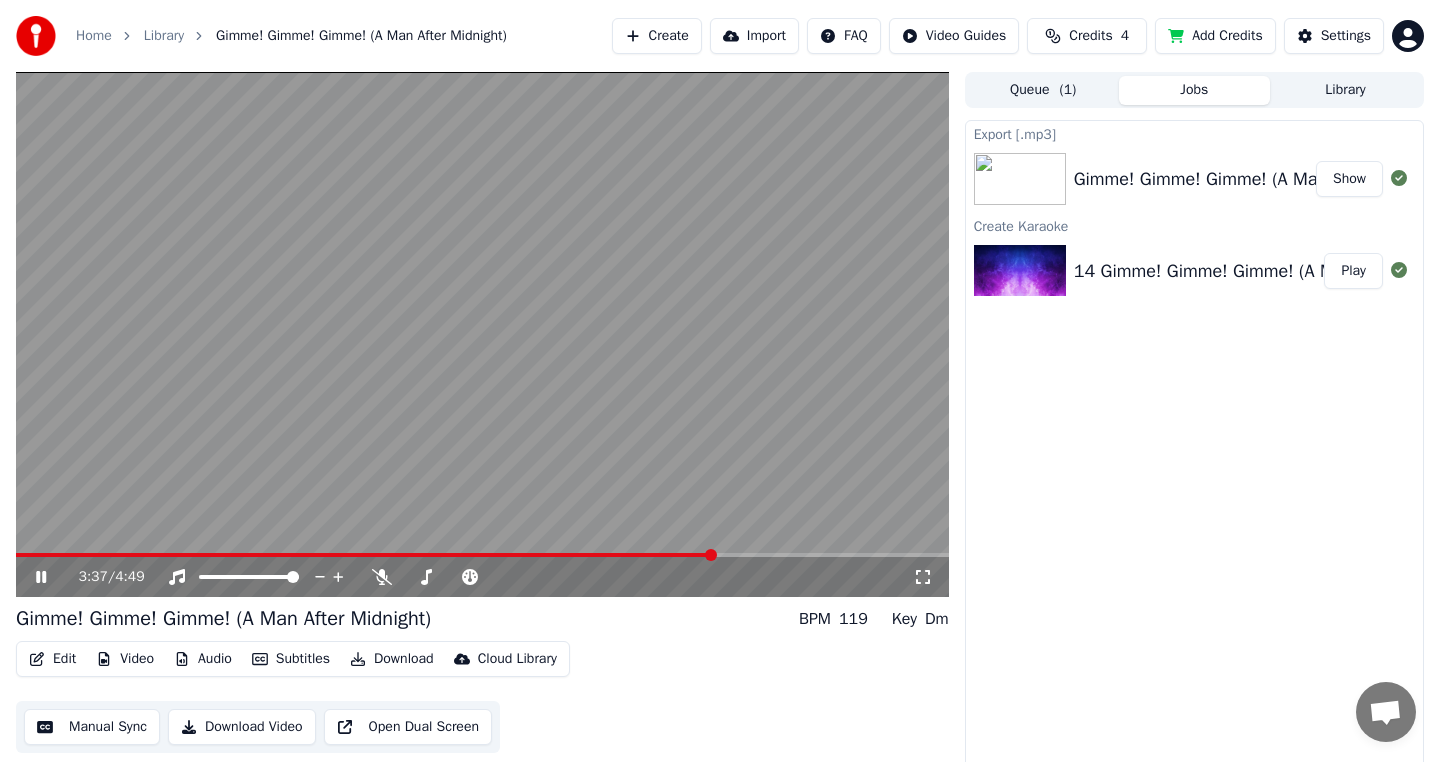 click at bounding box center (482, 555) 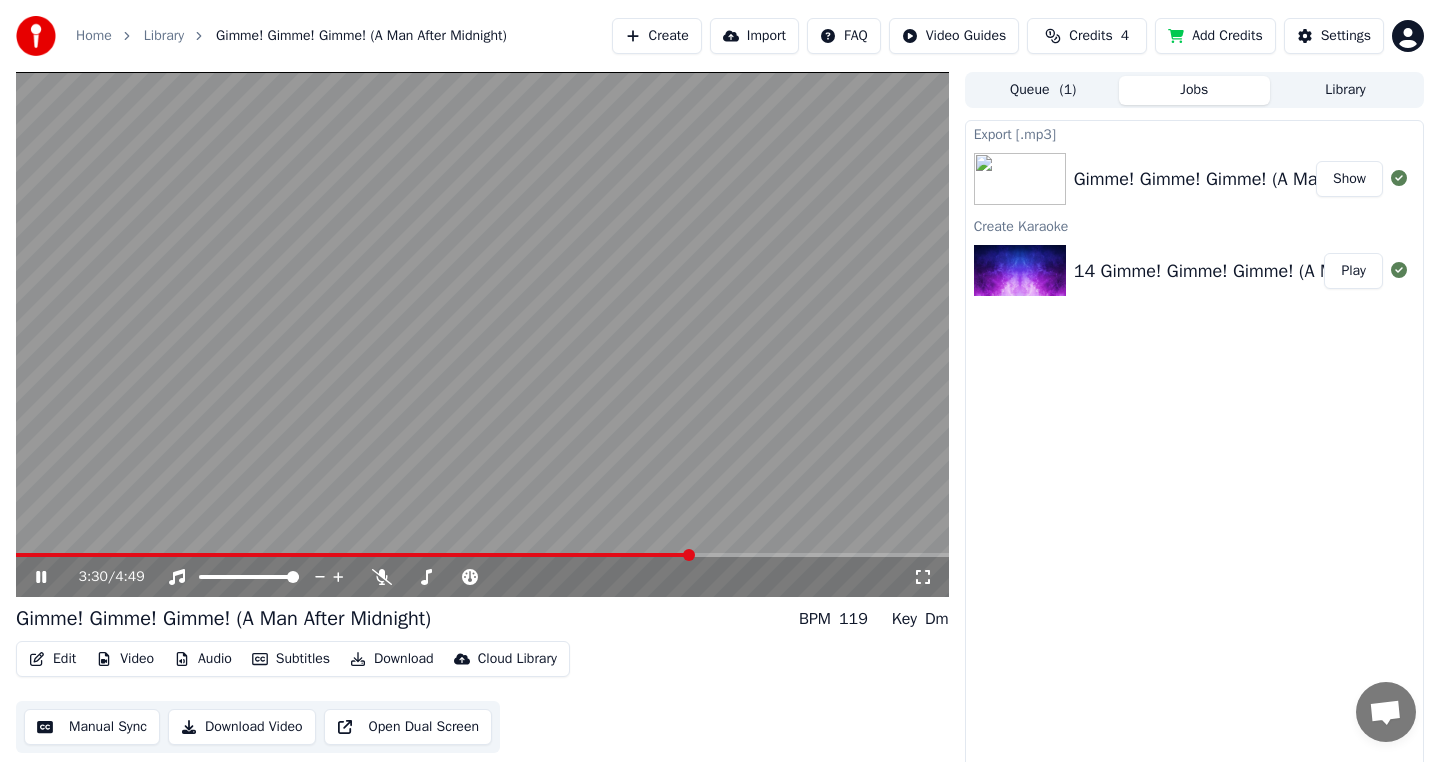 click at bounding box center (353, 555) 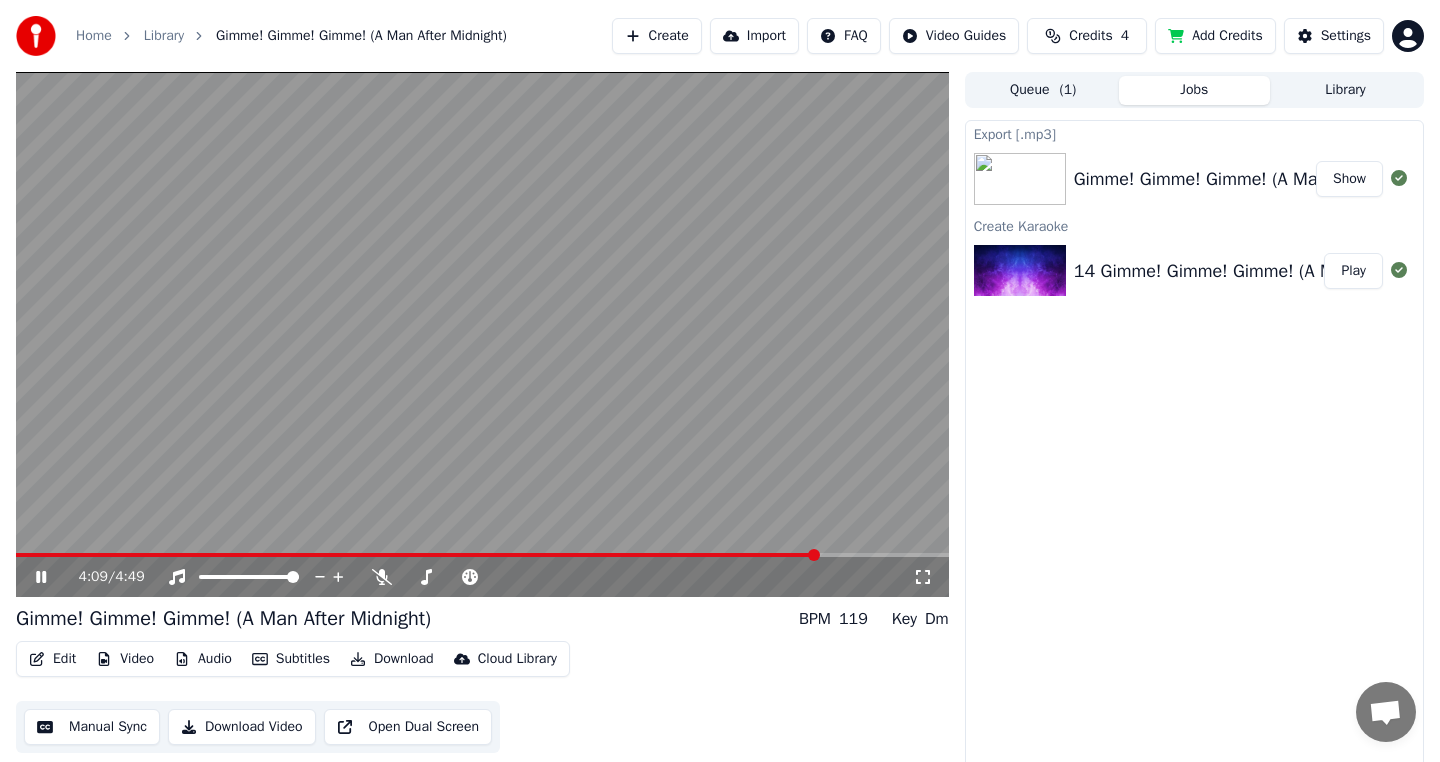 click 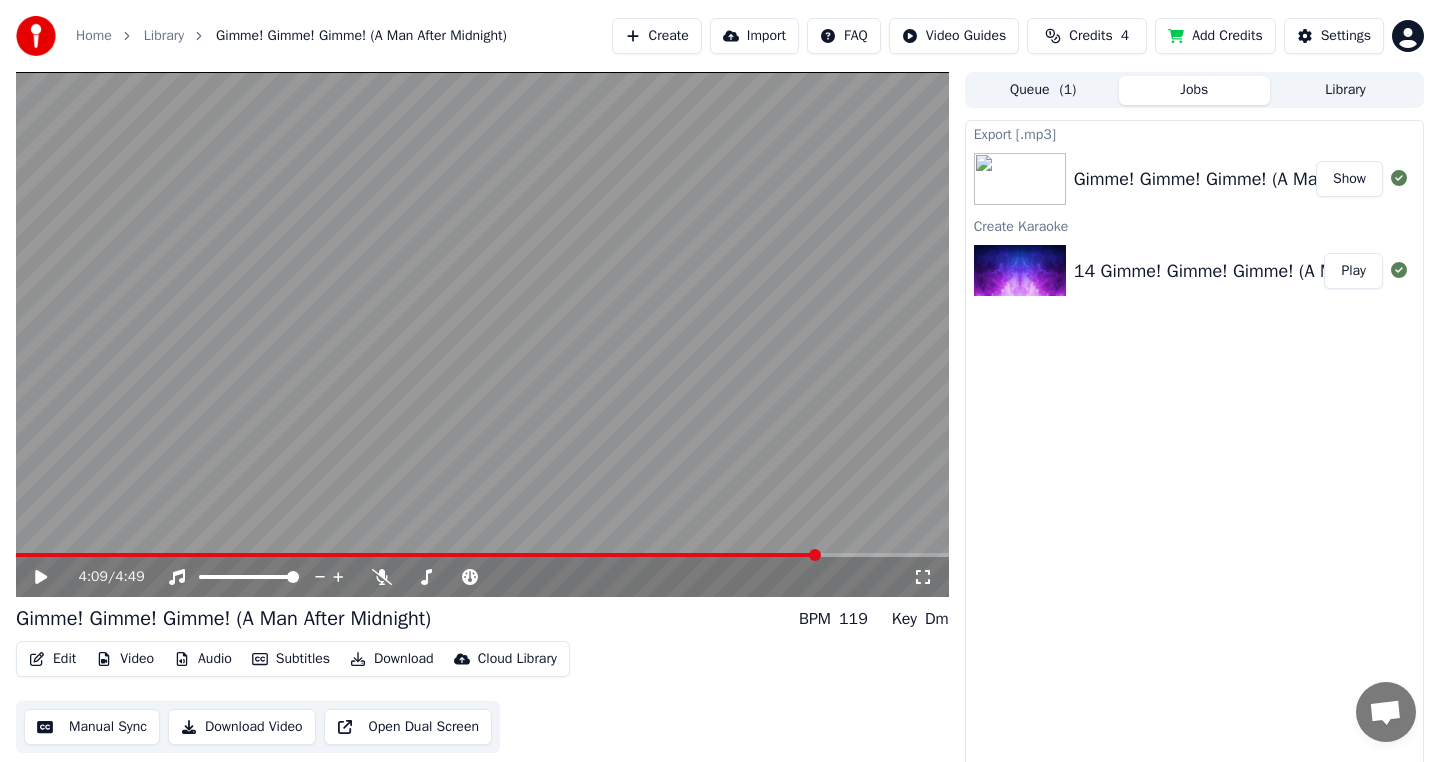 drag, startPoint x: 1139, startPoint y: 178, endPoint x: 1236, endPoint y: 183, distance: 97.128784 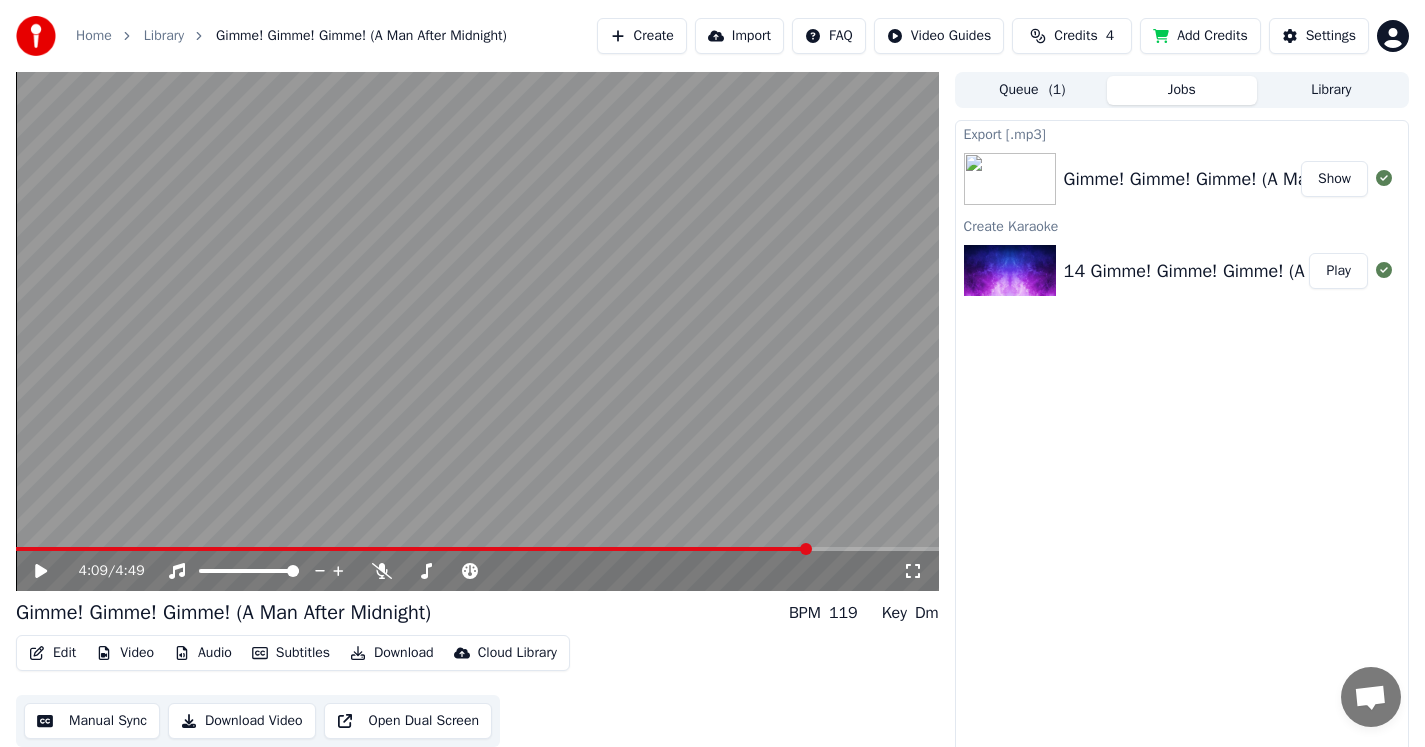 drag, startPoint x: 1081, startPoint y: 174, endPoint x: -236, endPoint y: 126, distance: 1317.8744 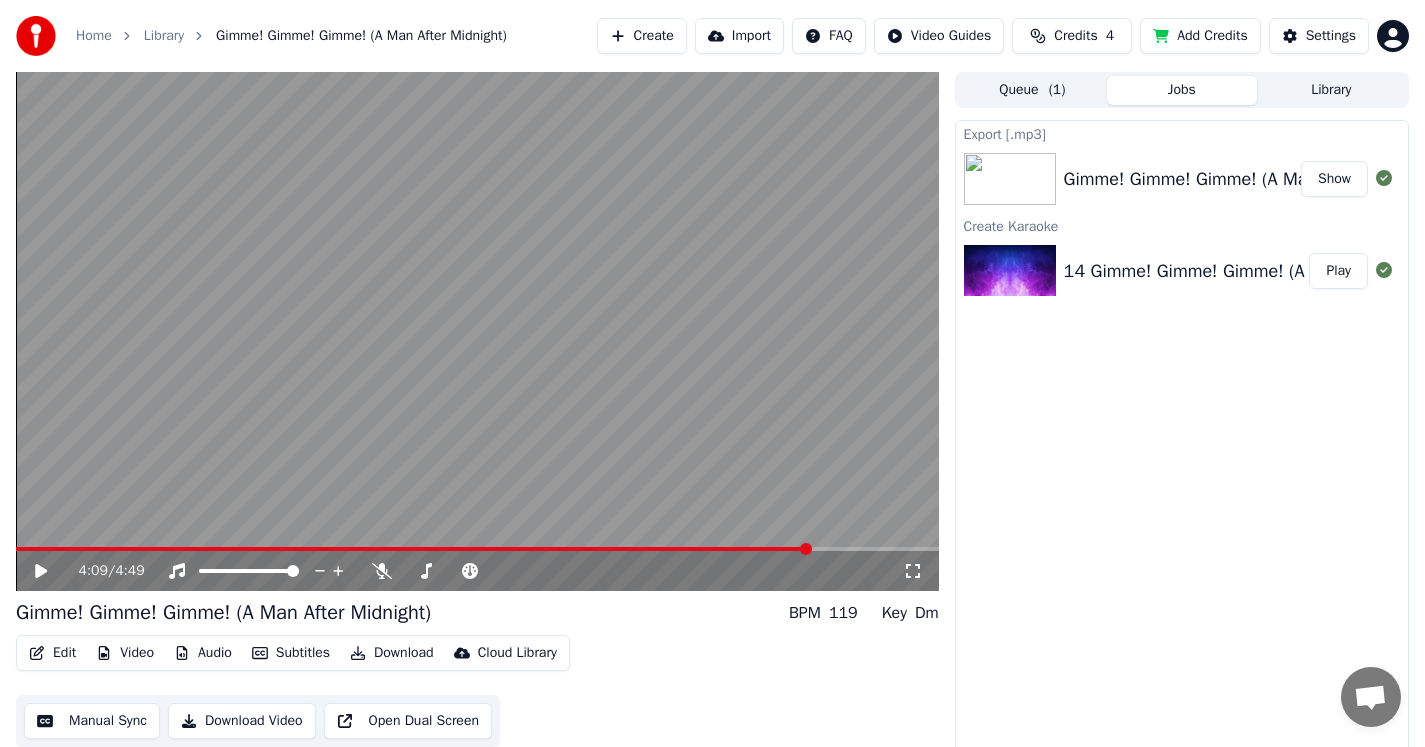 drag, startPoint x: 1094, startPoint y: 173, endPoint x: 146, endPoint y: 224, distance: 949.37085 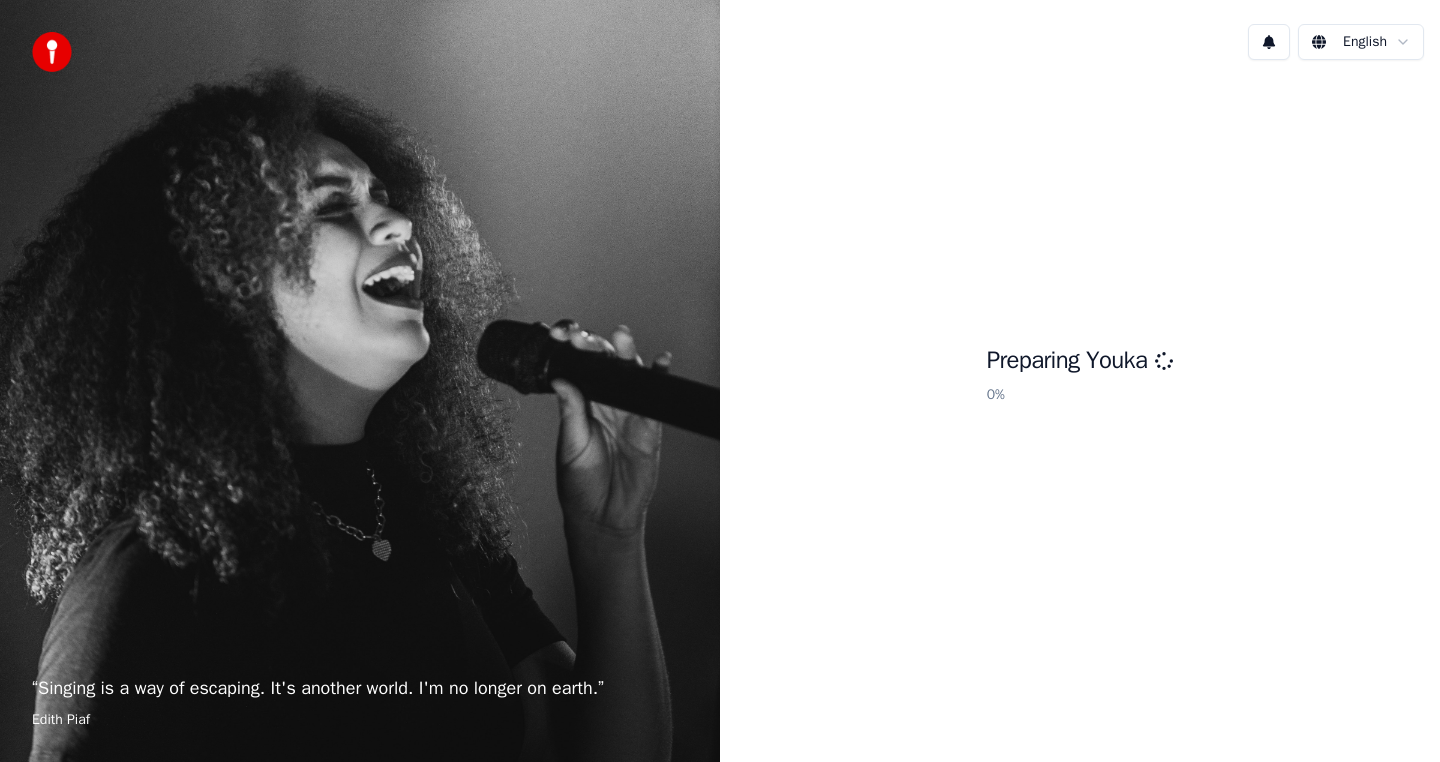 scroll, scrollTop: 0, scrollLeft: 0, axis: both 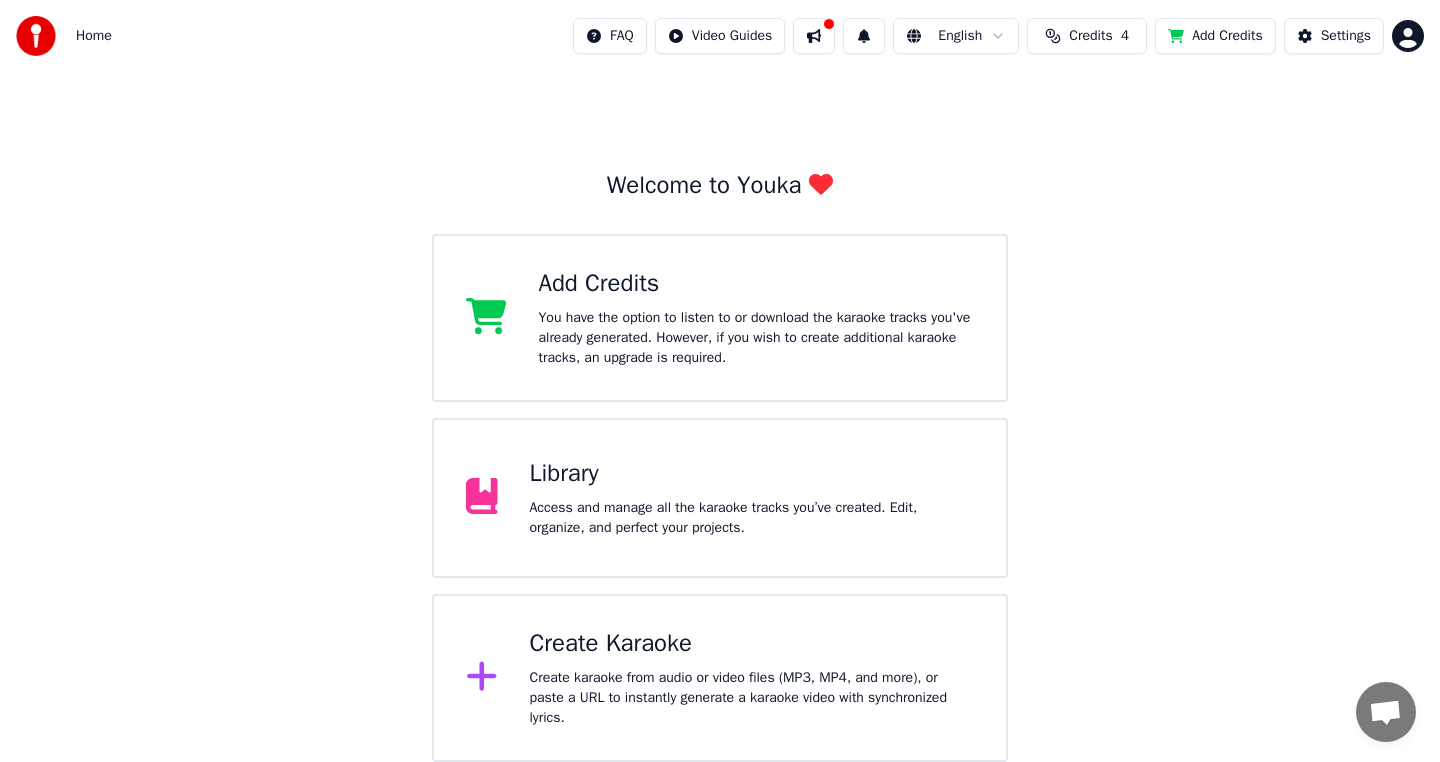 click on "Create Karaoke" at bounding box center [752, 644] 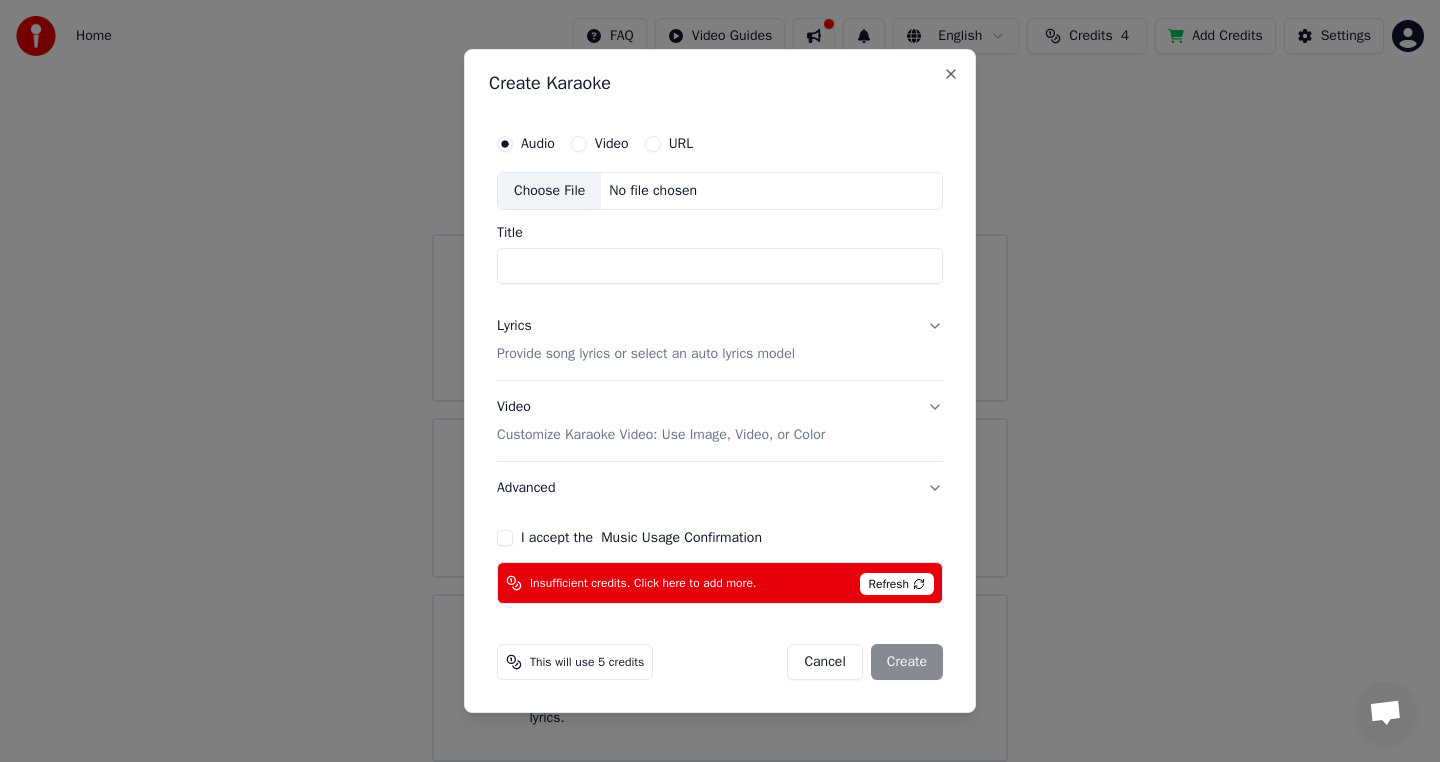 click on "Title" at bounding box center [720, 266] 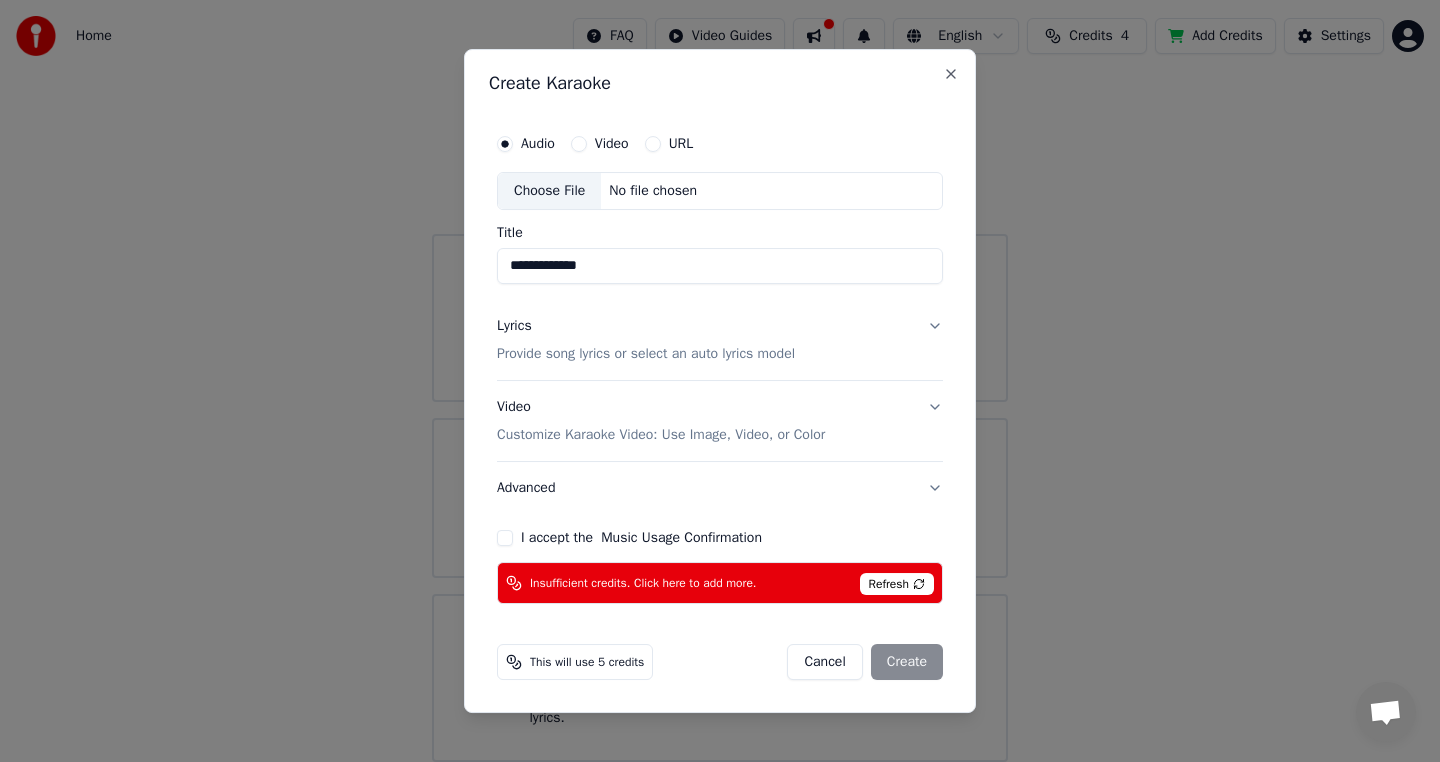 click on "No file chosen" at bounding box center (653, 191) 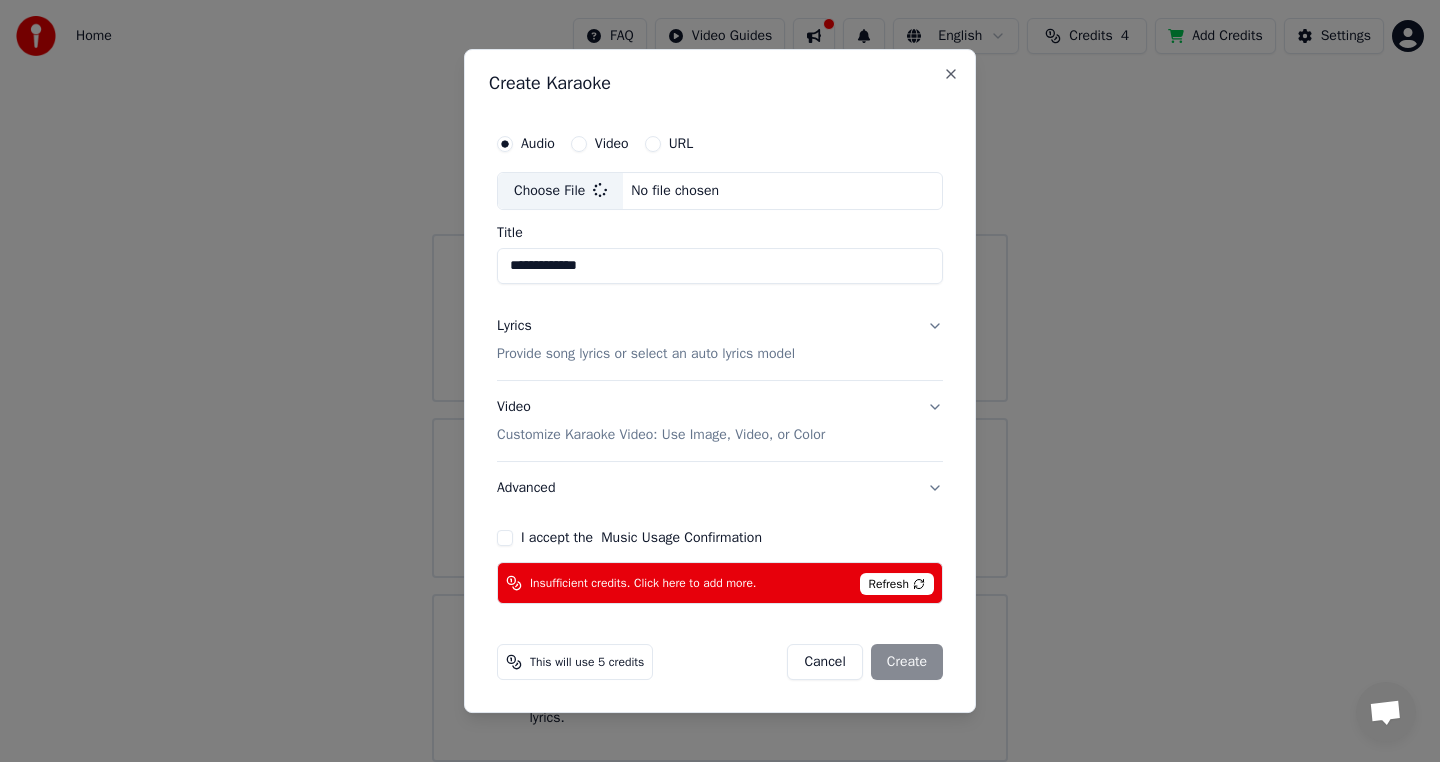 type on "**********" 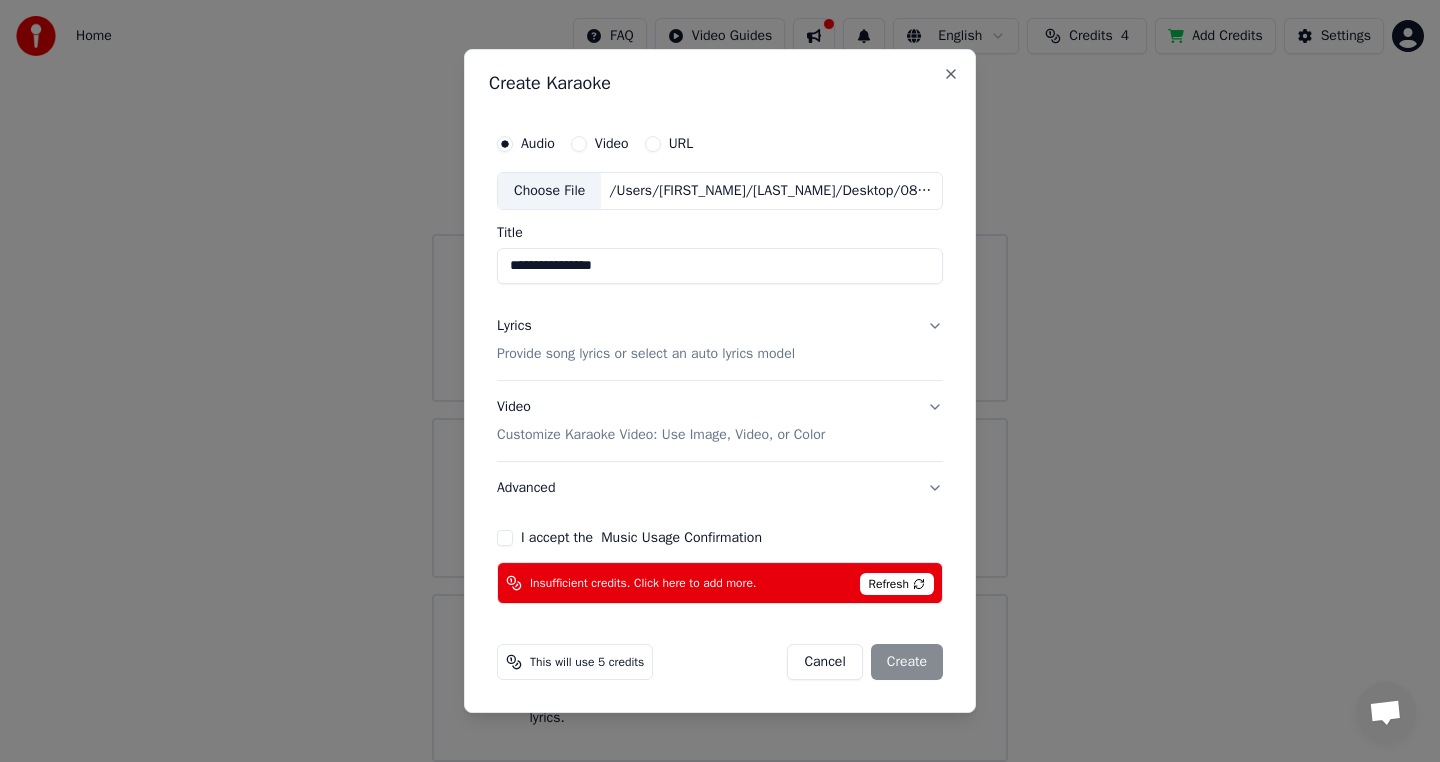 click on "I accept the   Music Usage Confirmation" at bounding box center (505, 538) 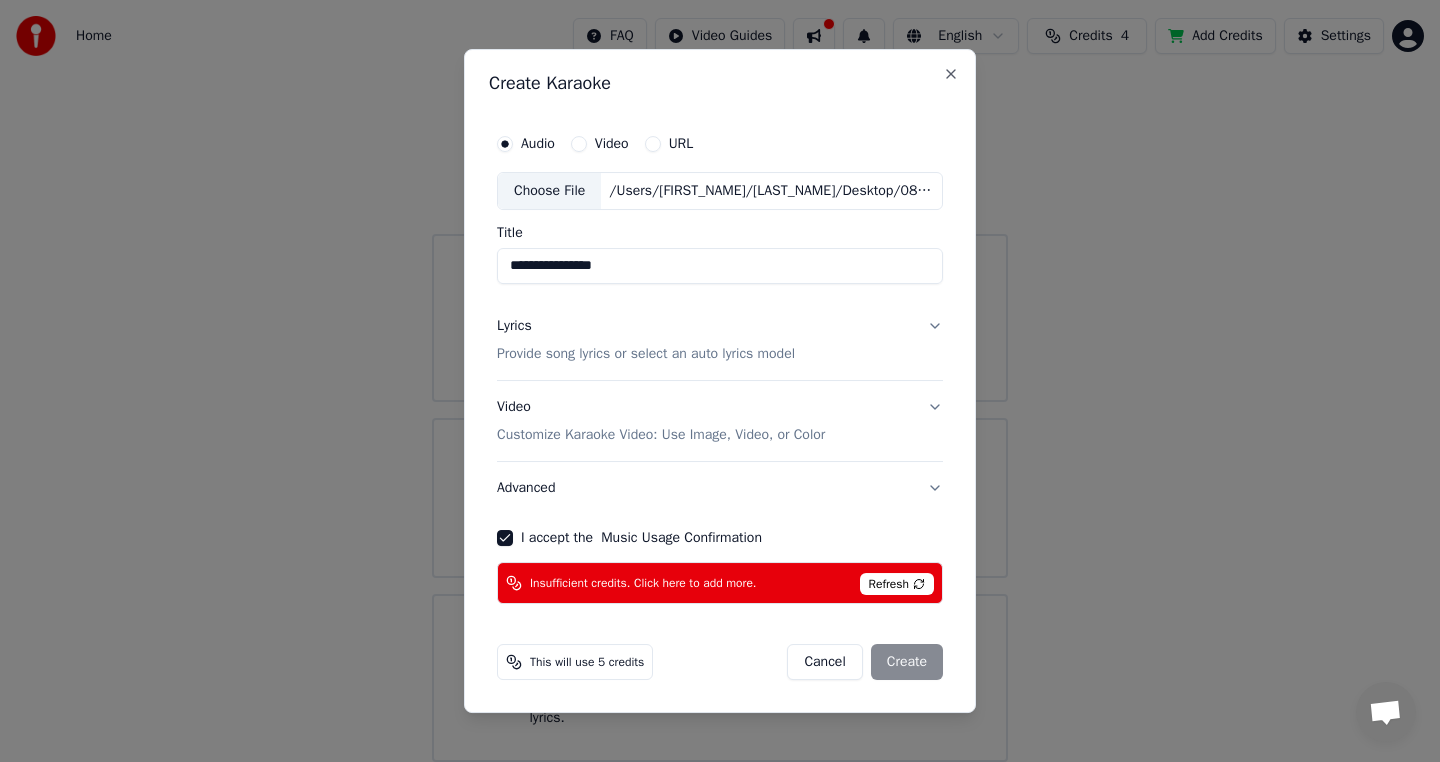 click on "Provide song lyrics or select an auto lyrics model" at bounding box center (646, 354) 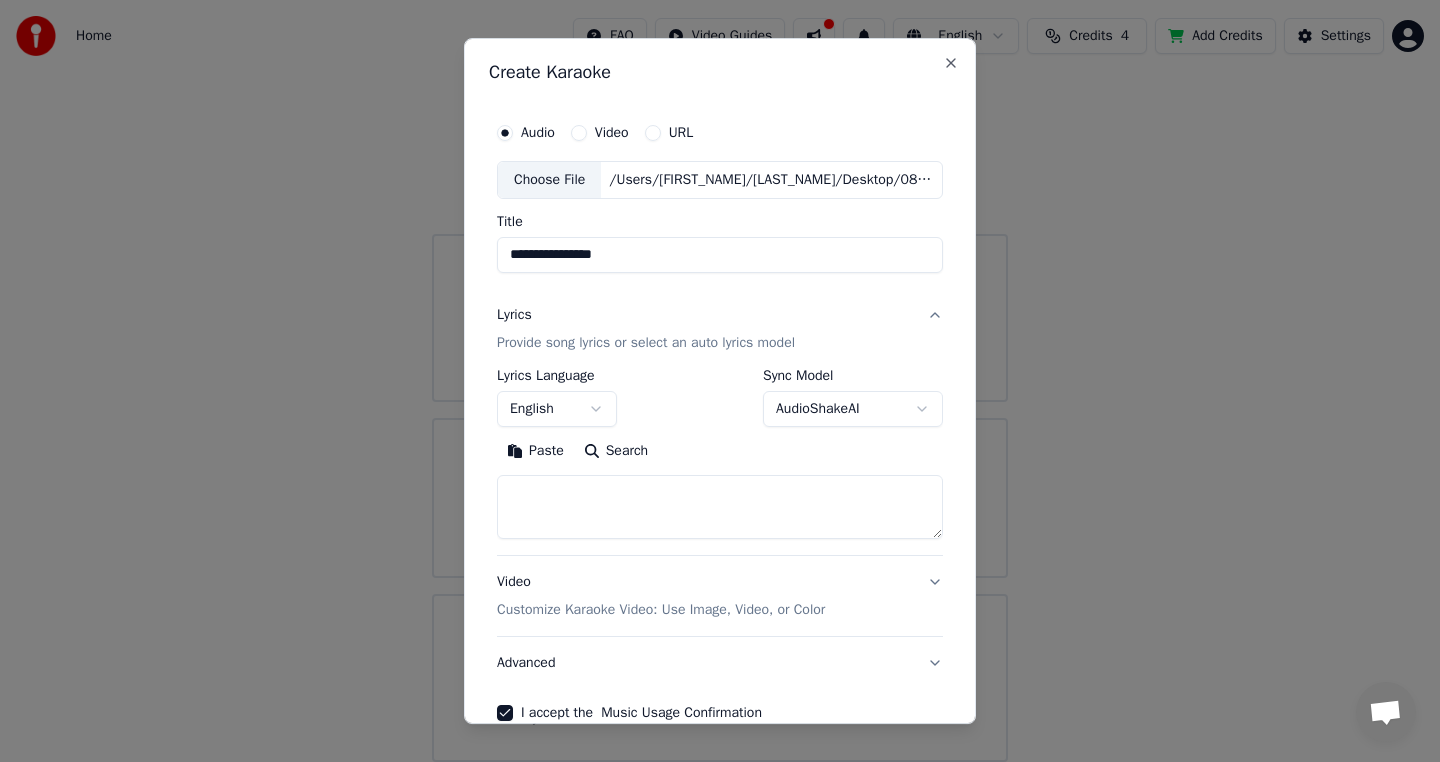 click at bounding box center (720, 507) 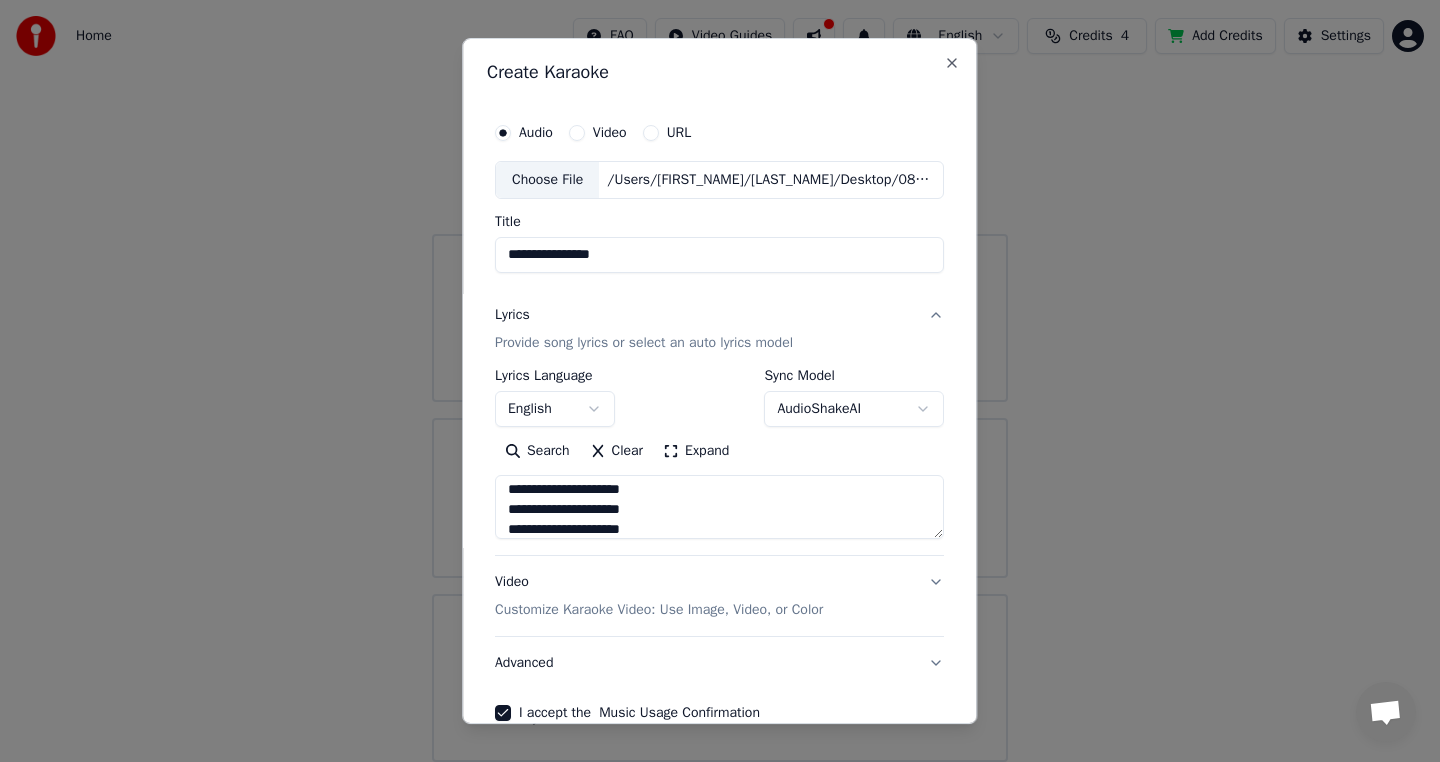 scroll, scrollTop: 394, scrollLeft: 0, axis: vertical 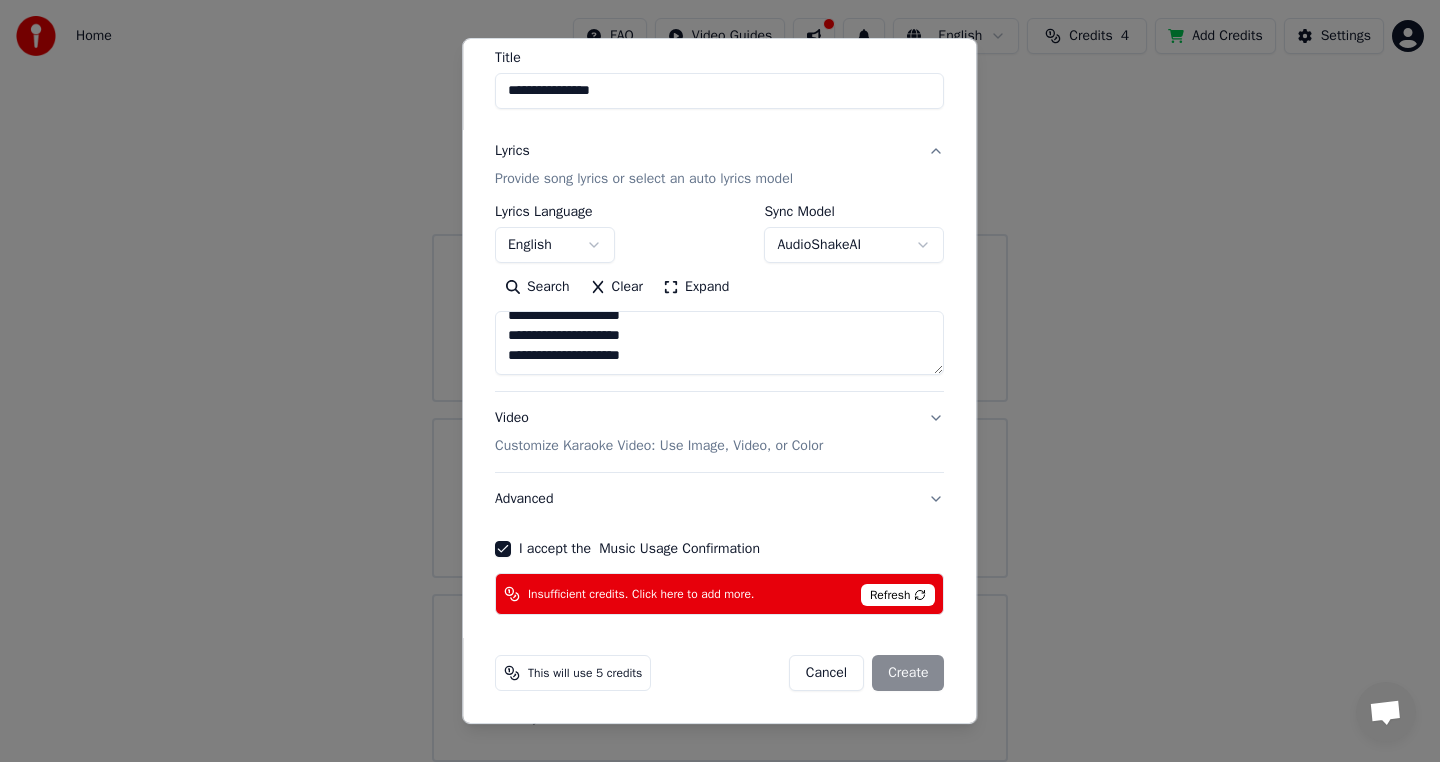 type on "**********" 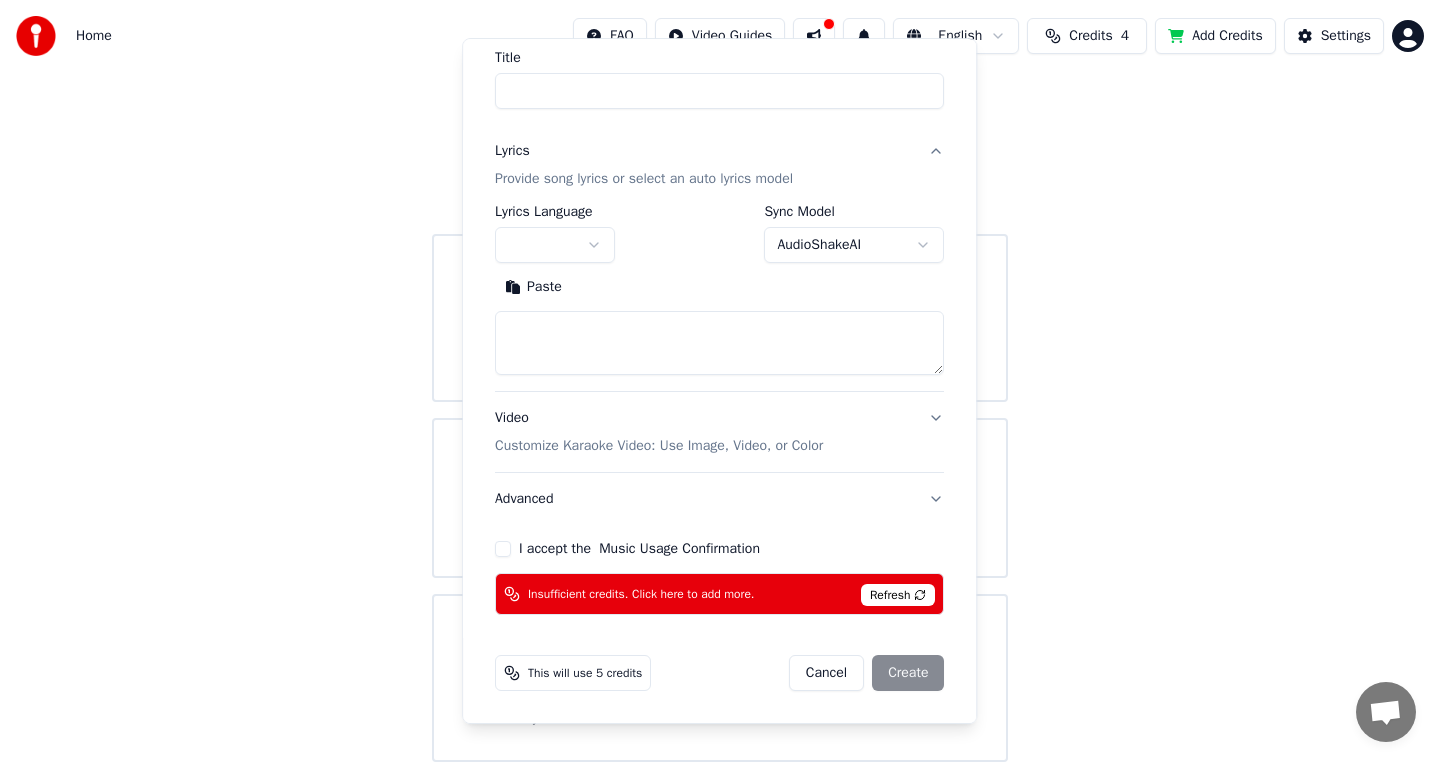 scroll, scrollTop: 0, scrollLeft: 0, axis: both 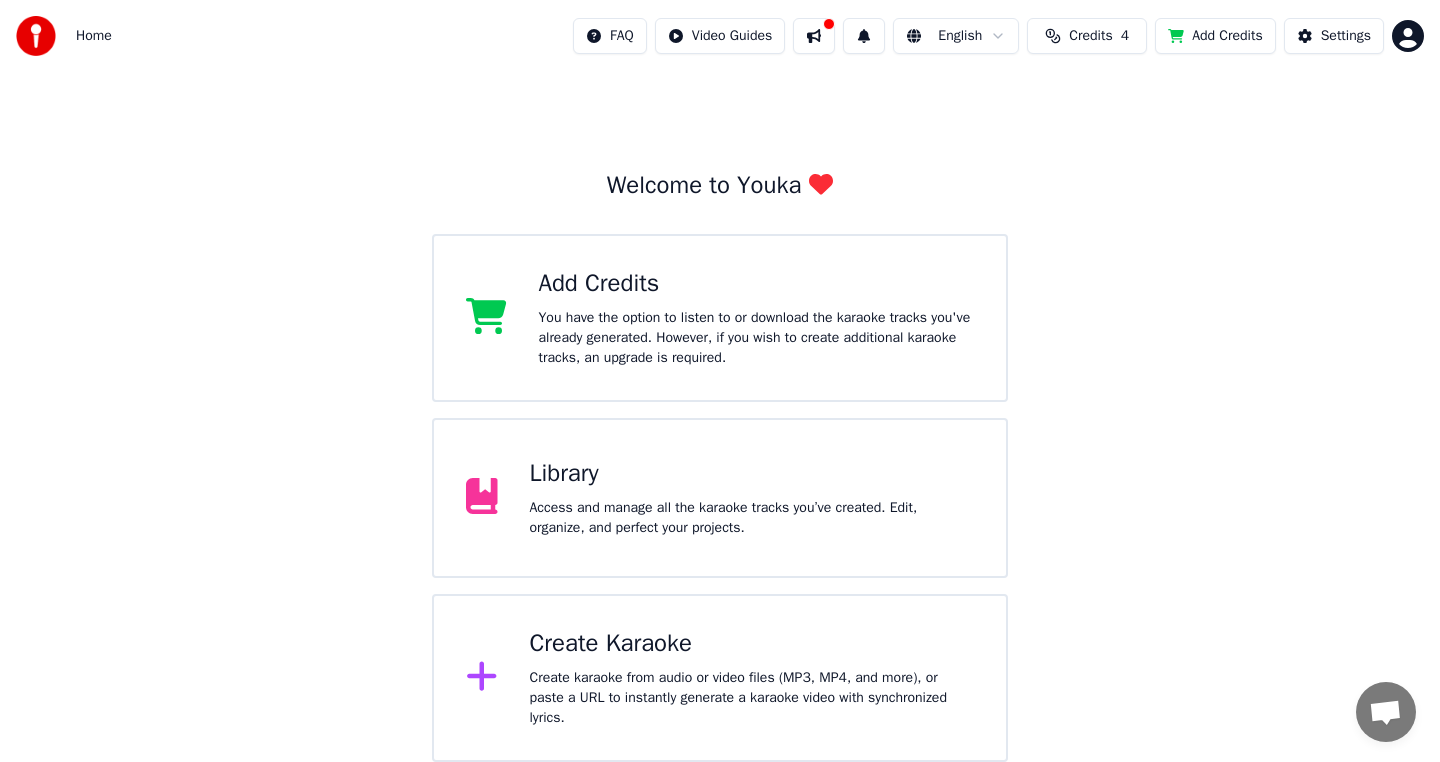 click on "Add Credits" at bounding box center [1215, 36] 